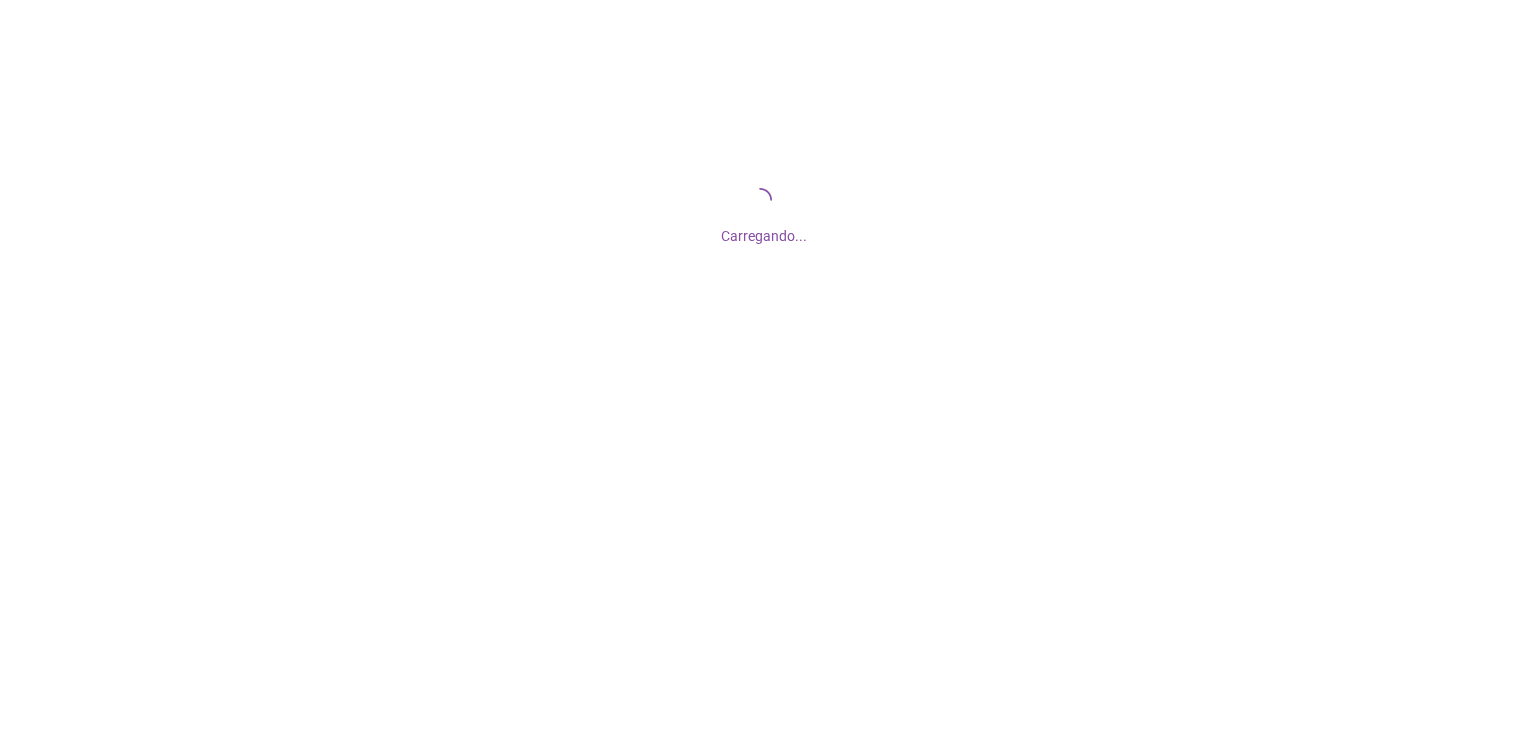 scroll, scrollTop: 0, scrollLeft: 0, axis: both 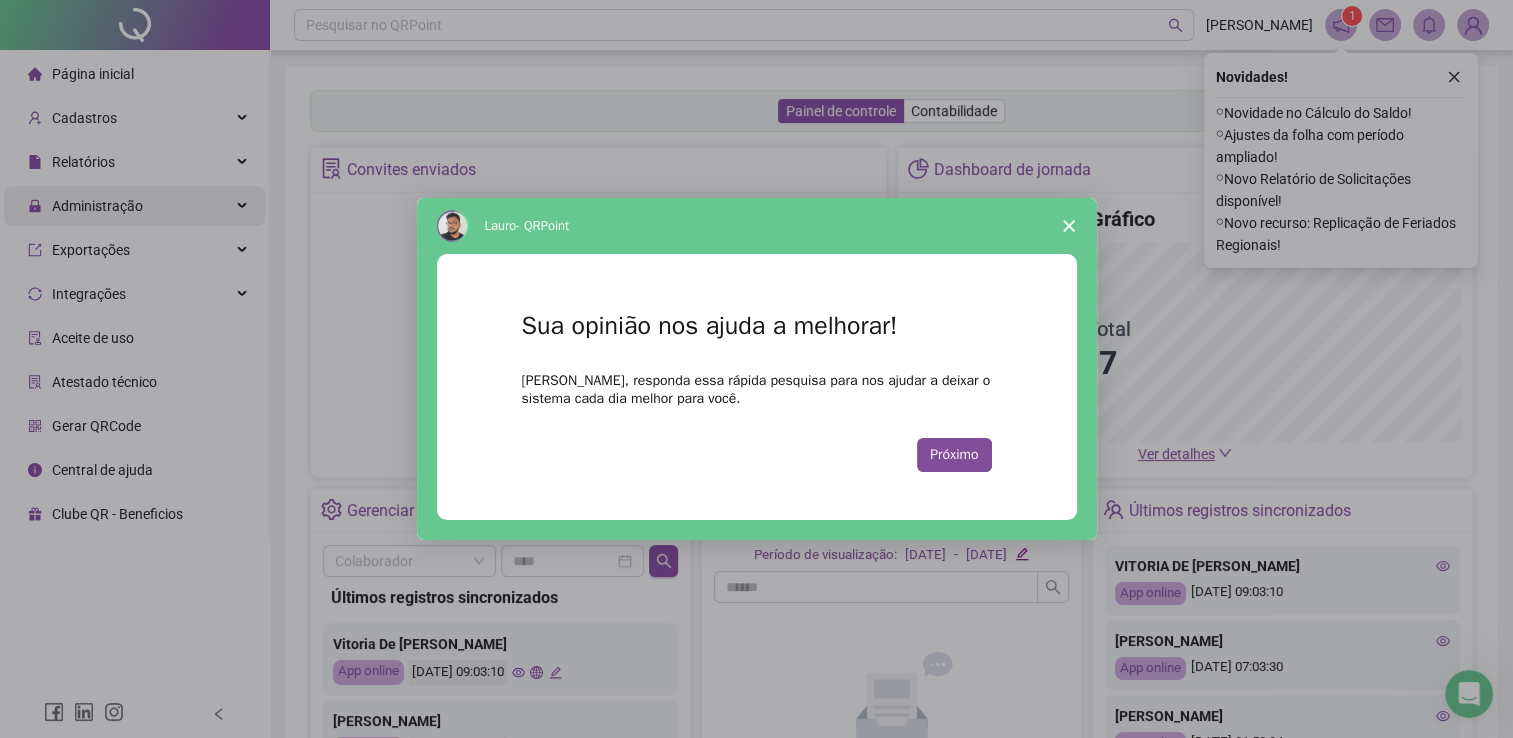click at bounding box center (756, 369) 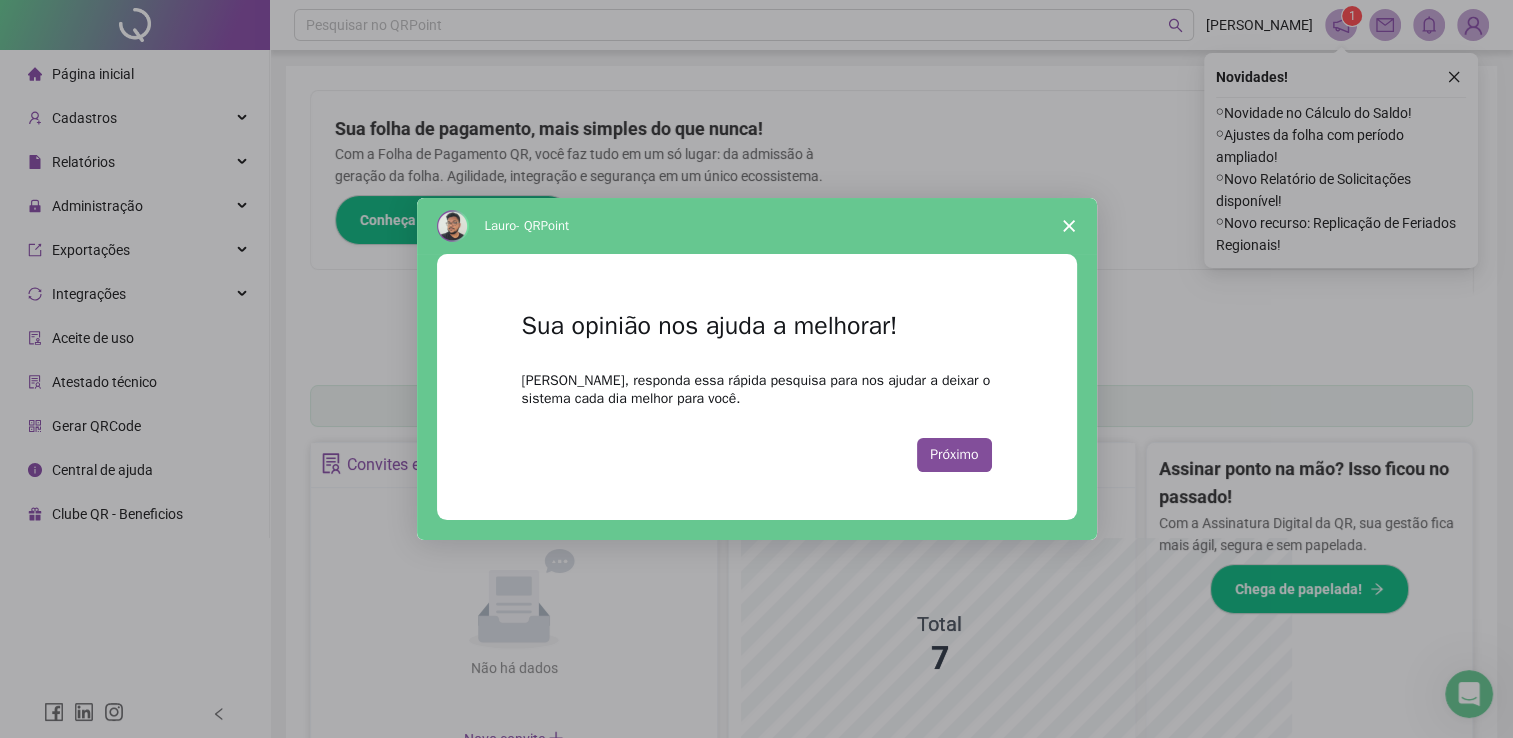 click at bounding box center (1069, 226) 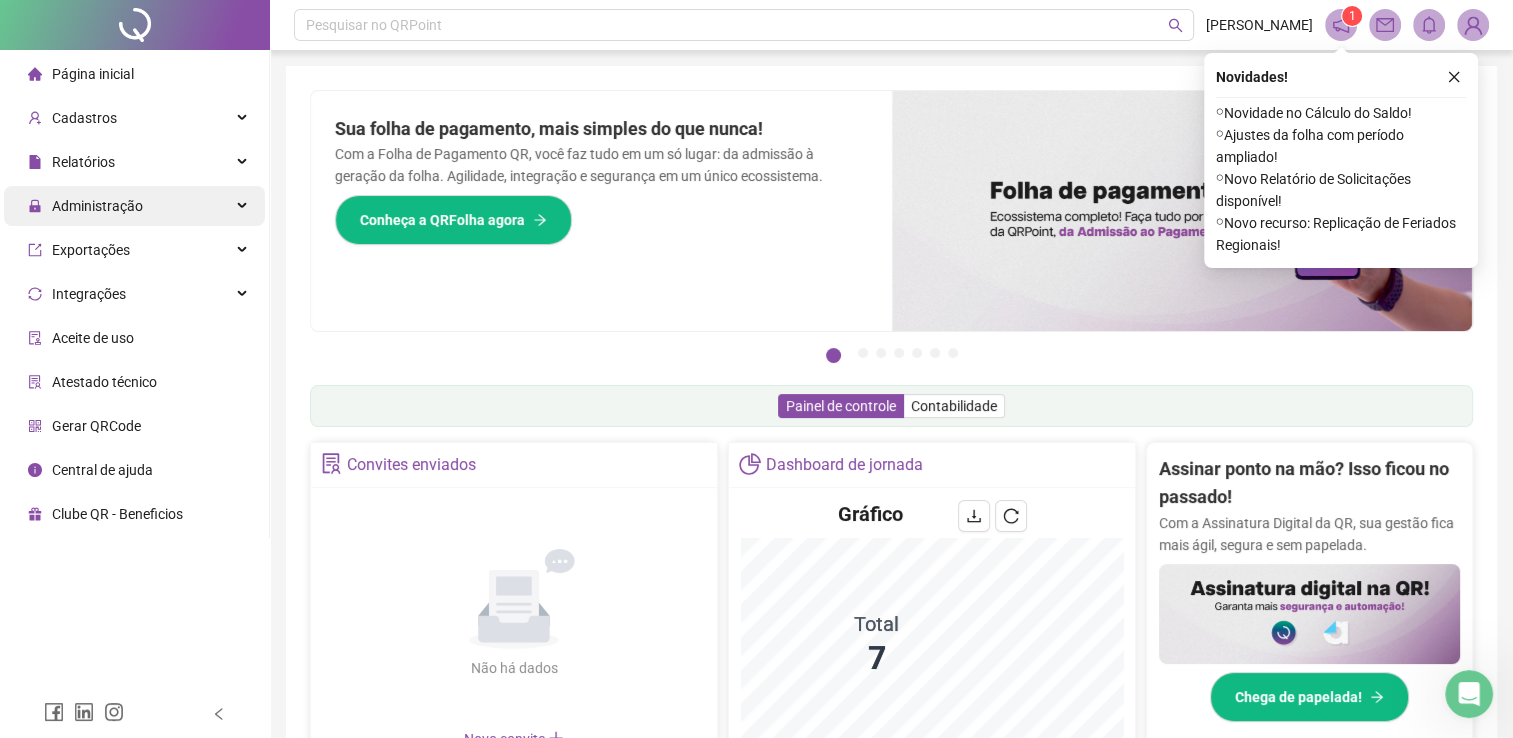 click on "Administração" at bounding box center (134, 206) 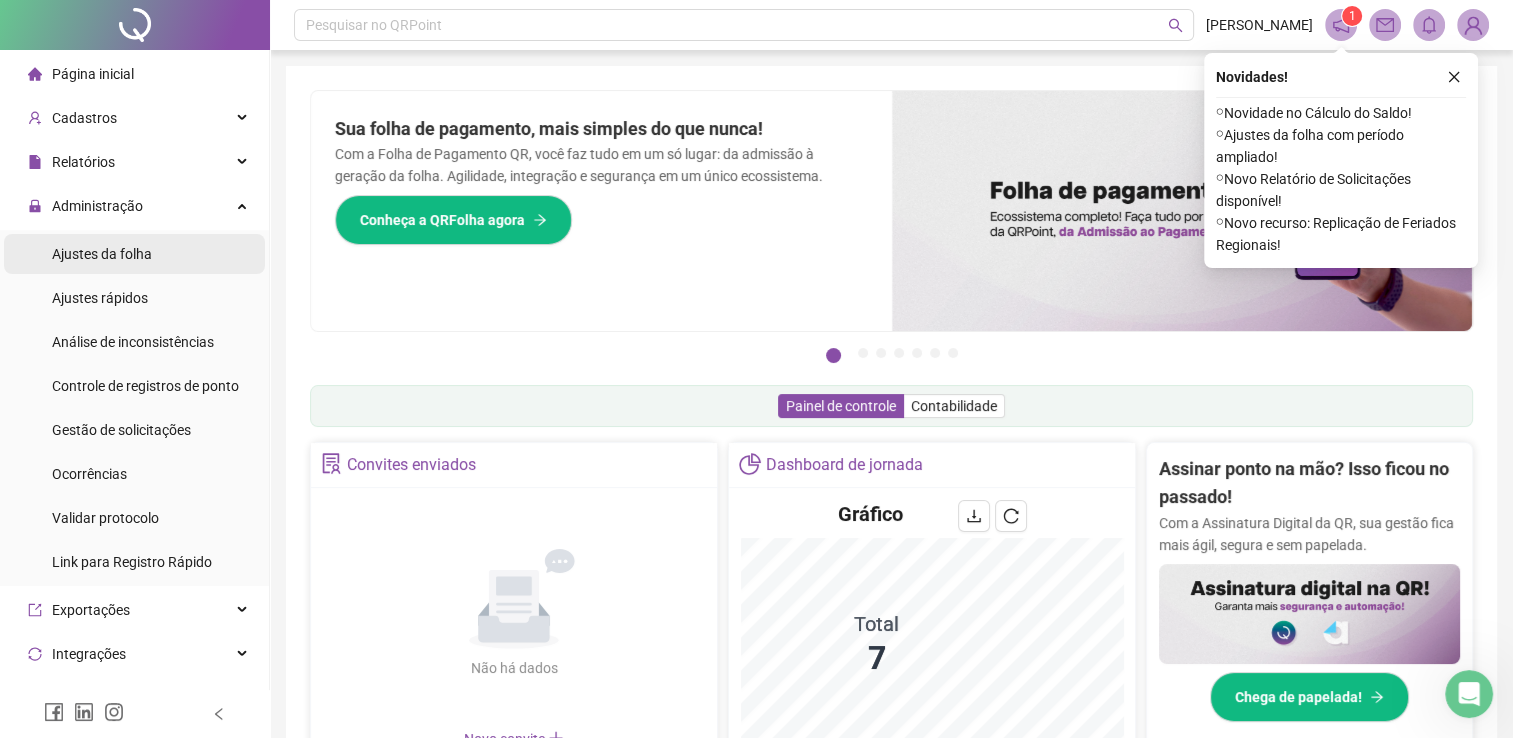 click on "Ajustes da folha" at bounding box center [134, 254] 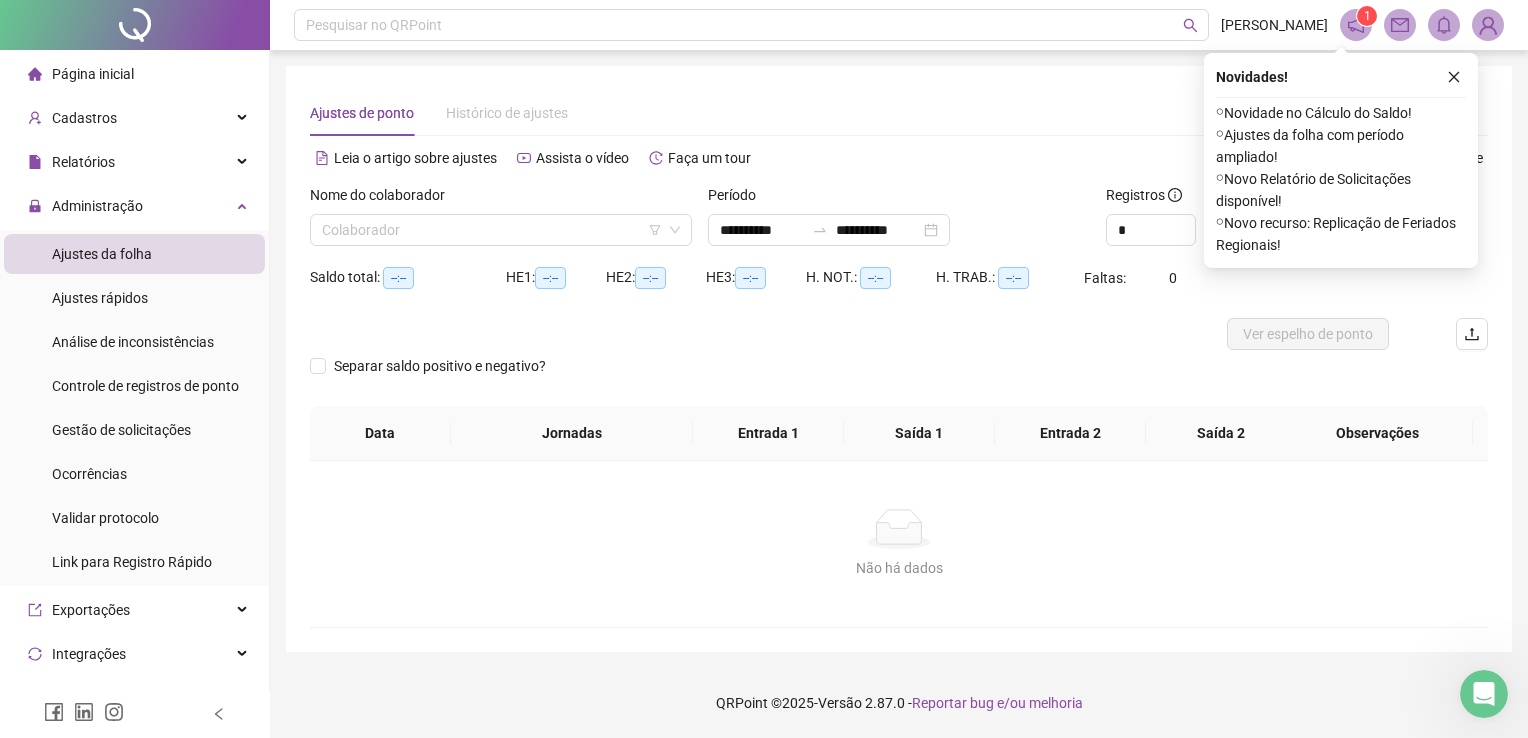 type on "**********" 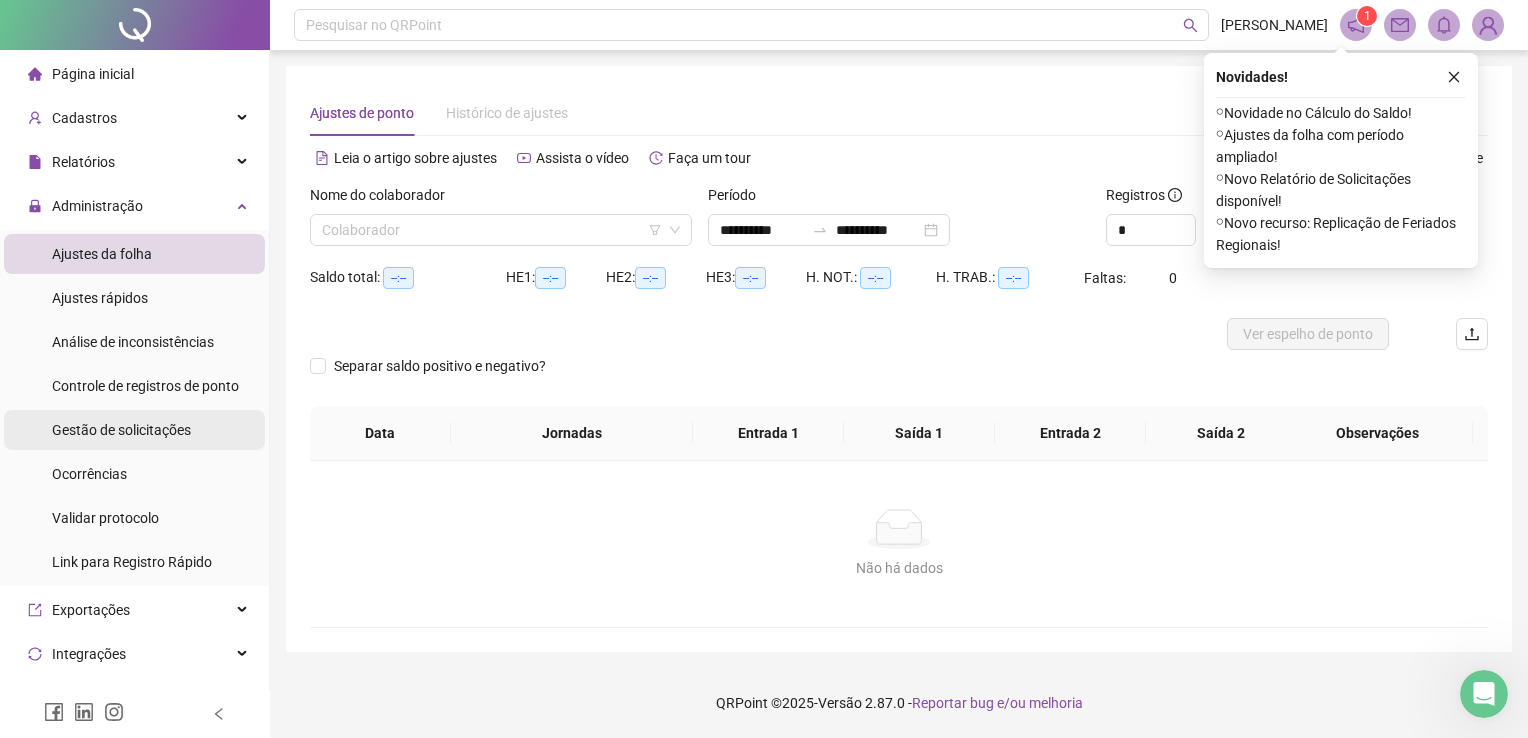 click on "Gestão de solicitações" at bounding box center (121, 430) 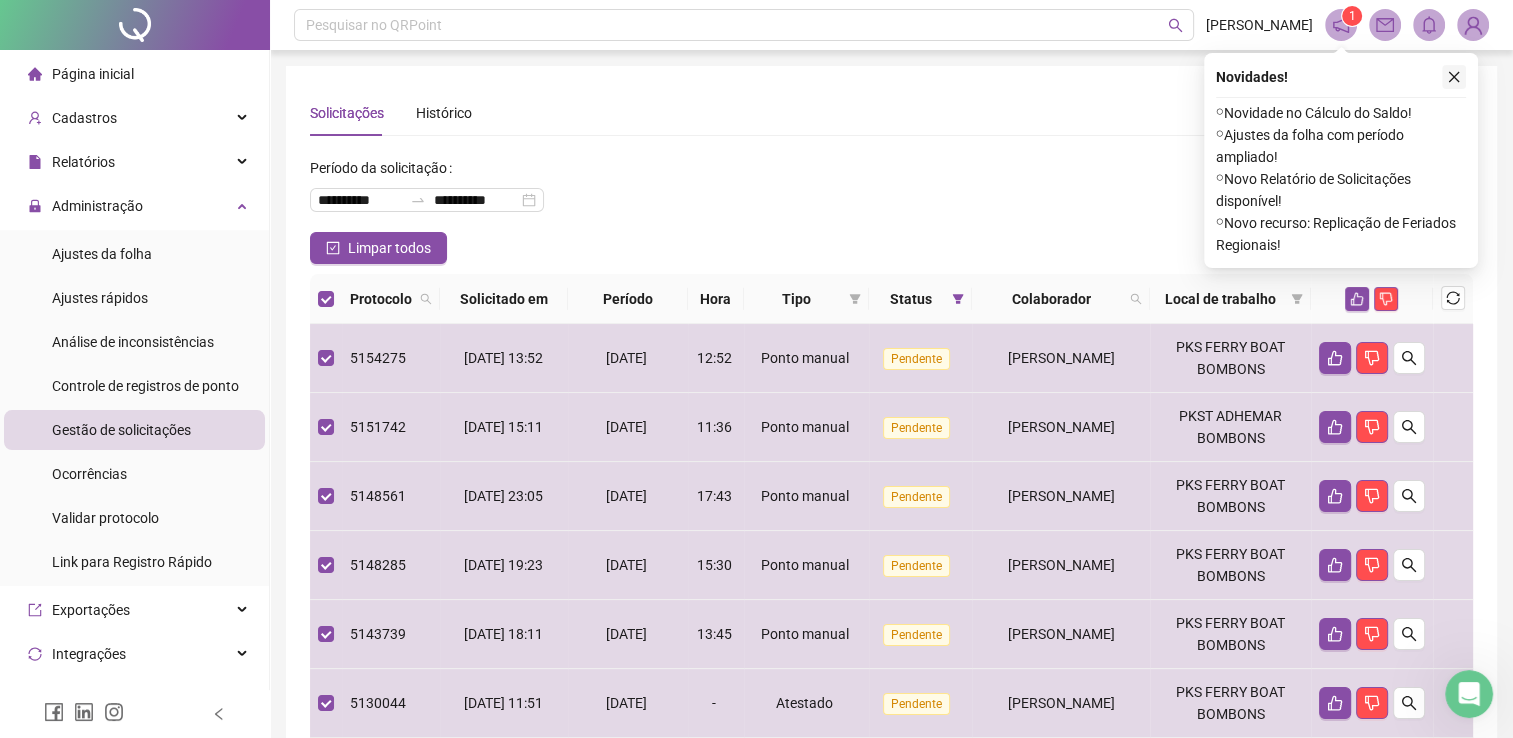 click 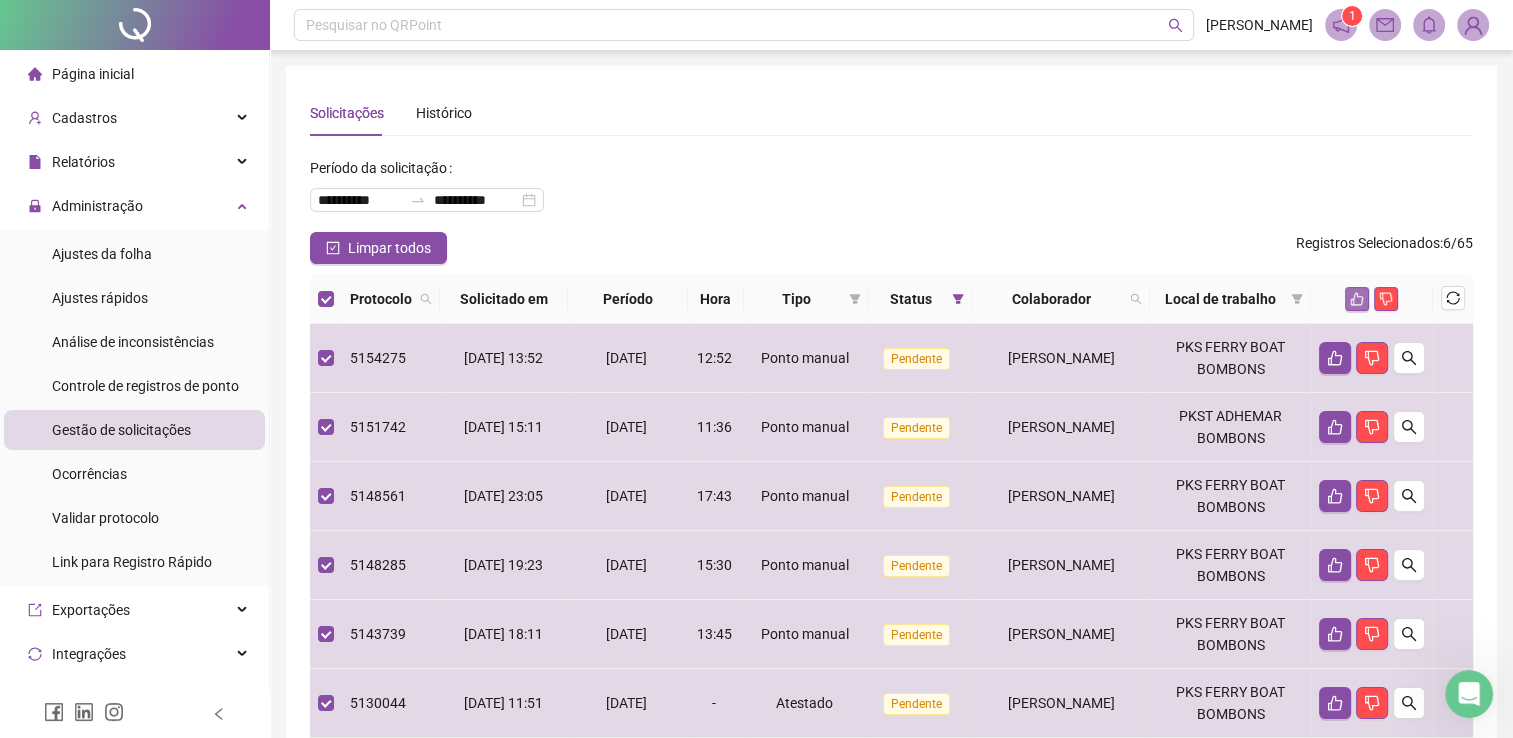 click 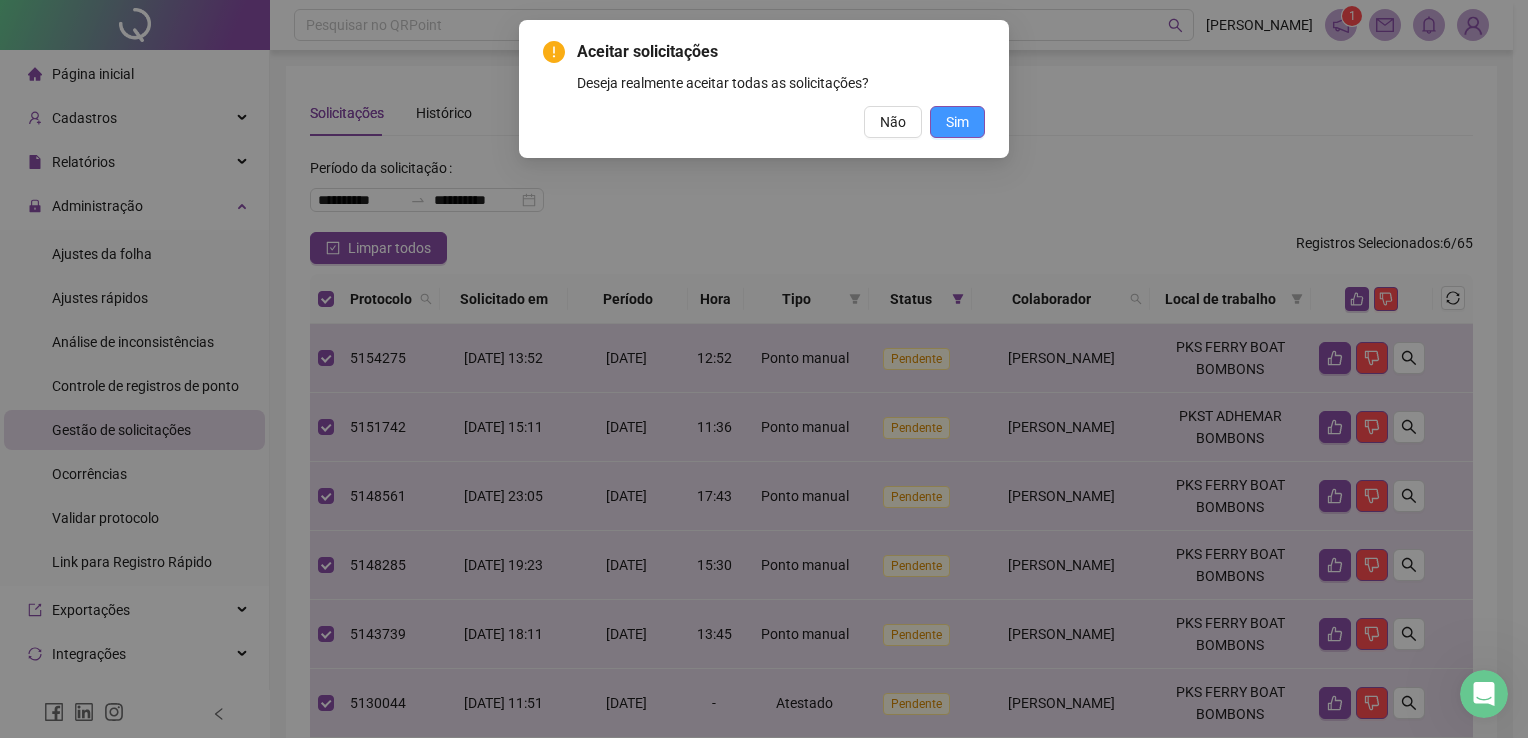 click on "Sim" at bounding box center [957, 122] 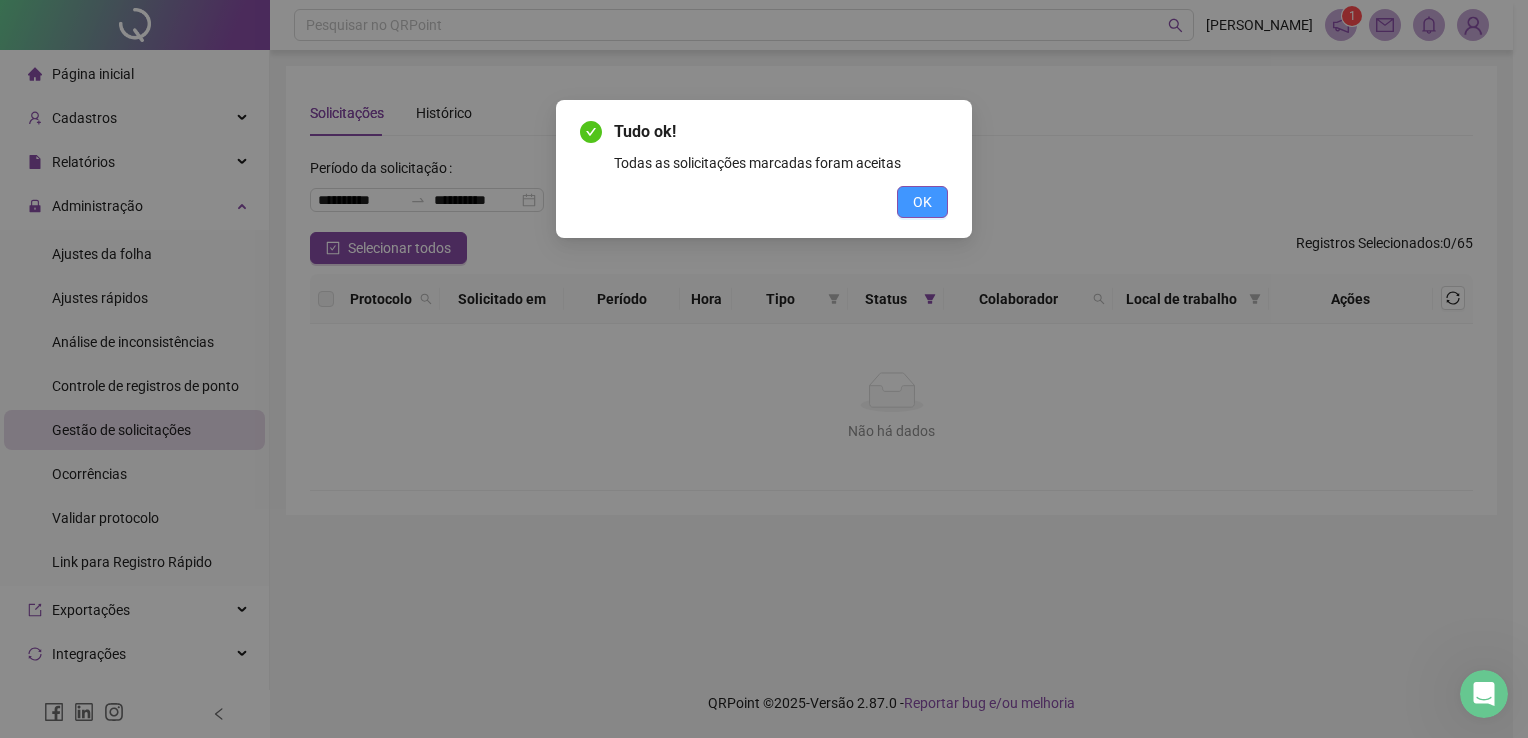 click on "OK" at bounding box center [922, 202] 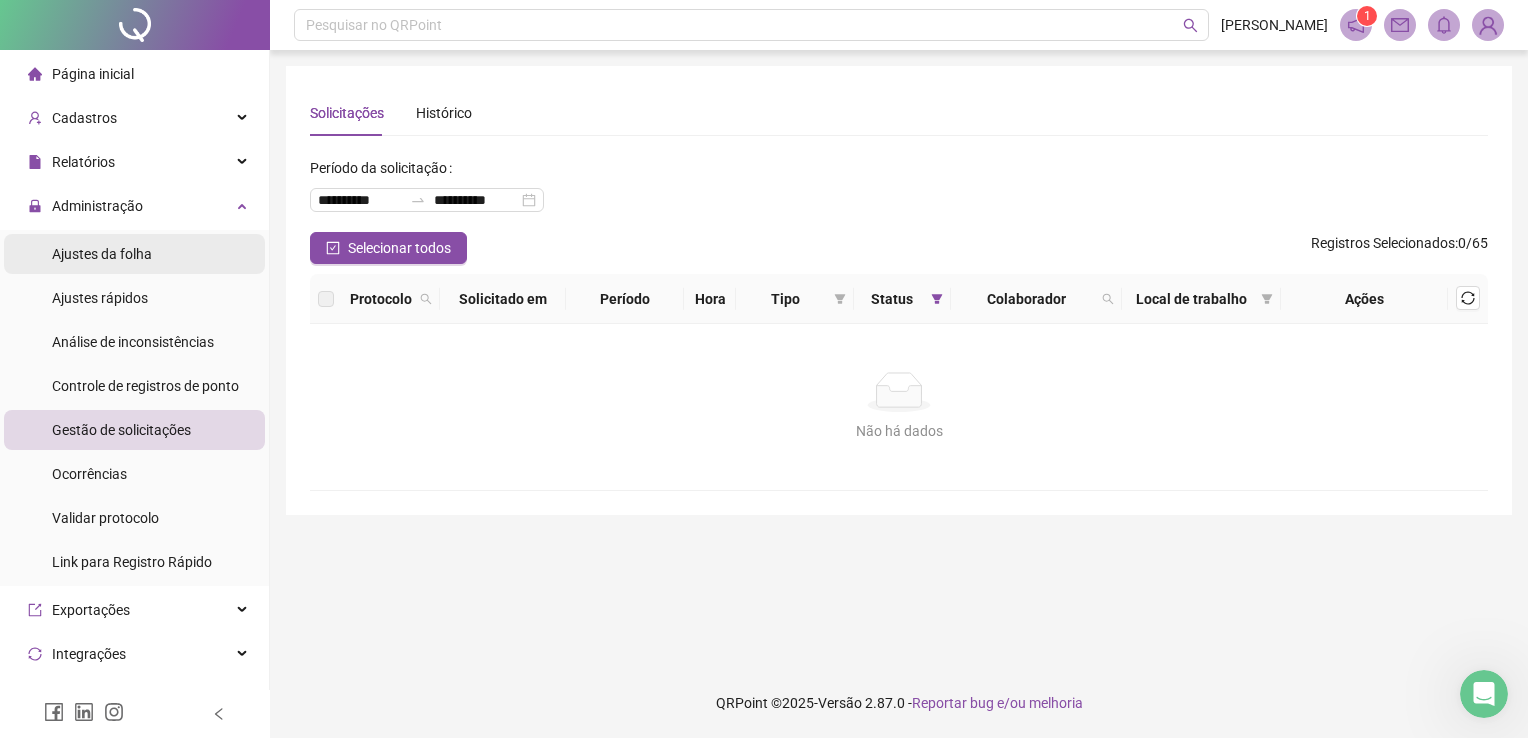 click on "Ajustes da folha" at bounding box center (102, 254) 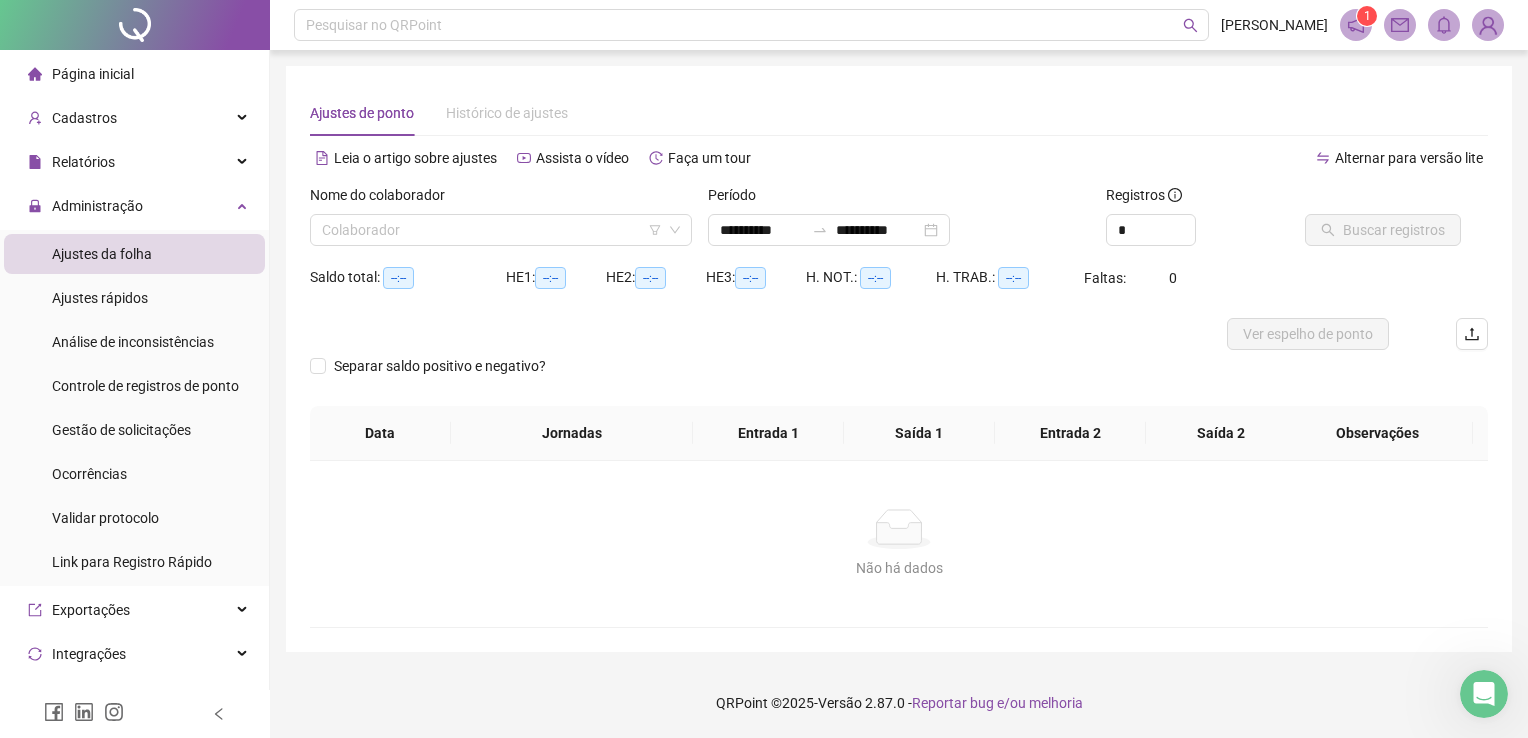 type on "**********" 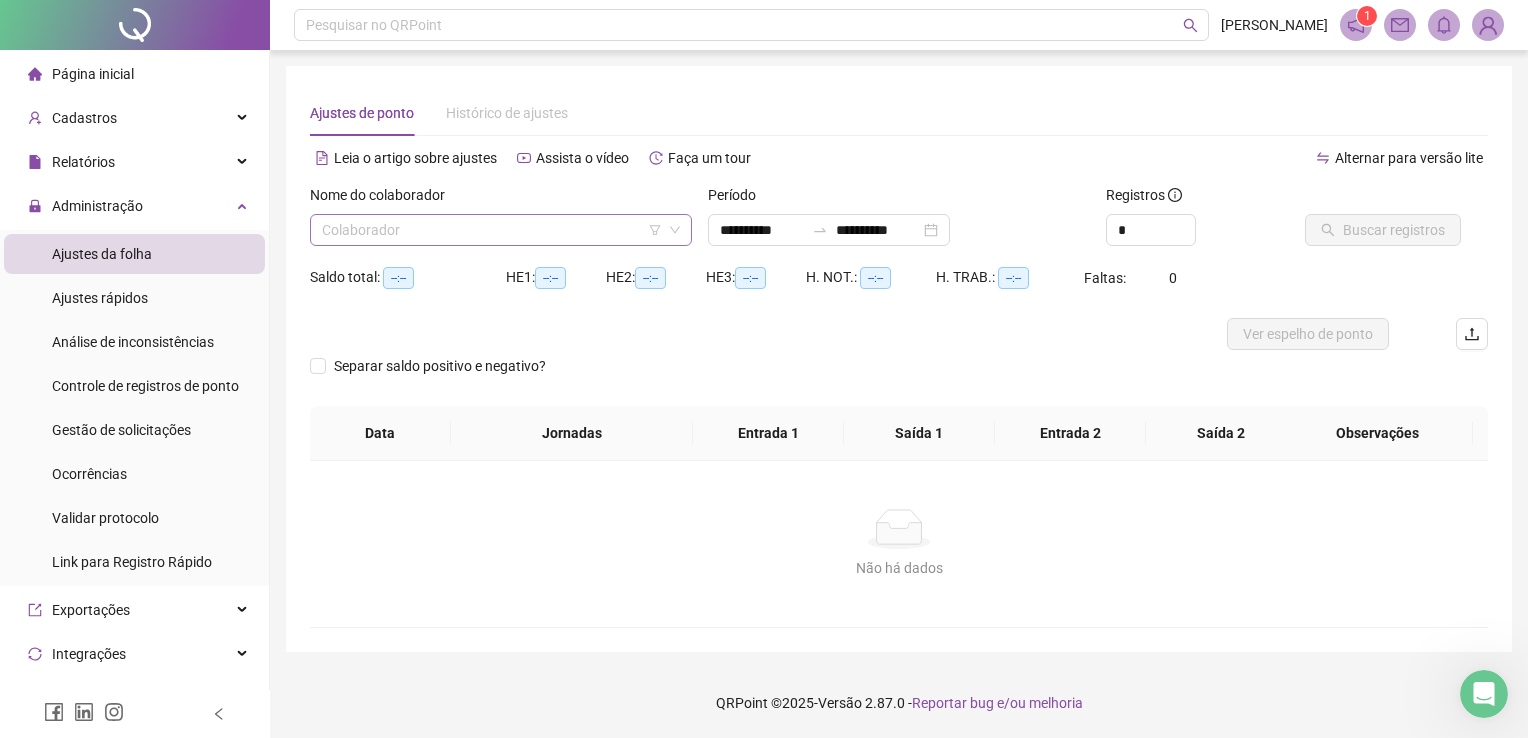 click 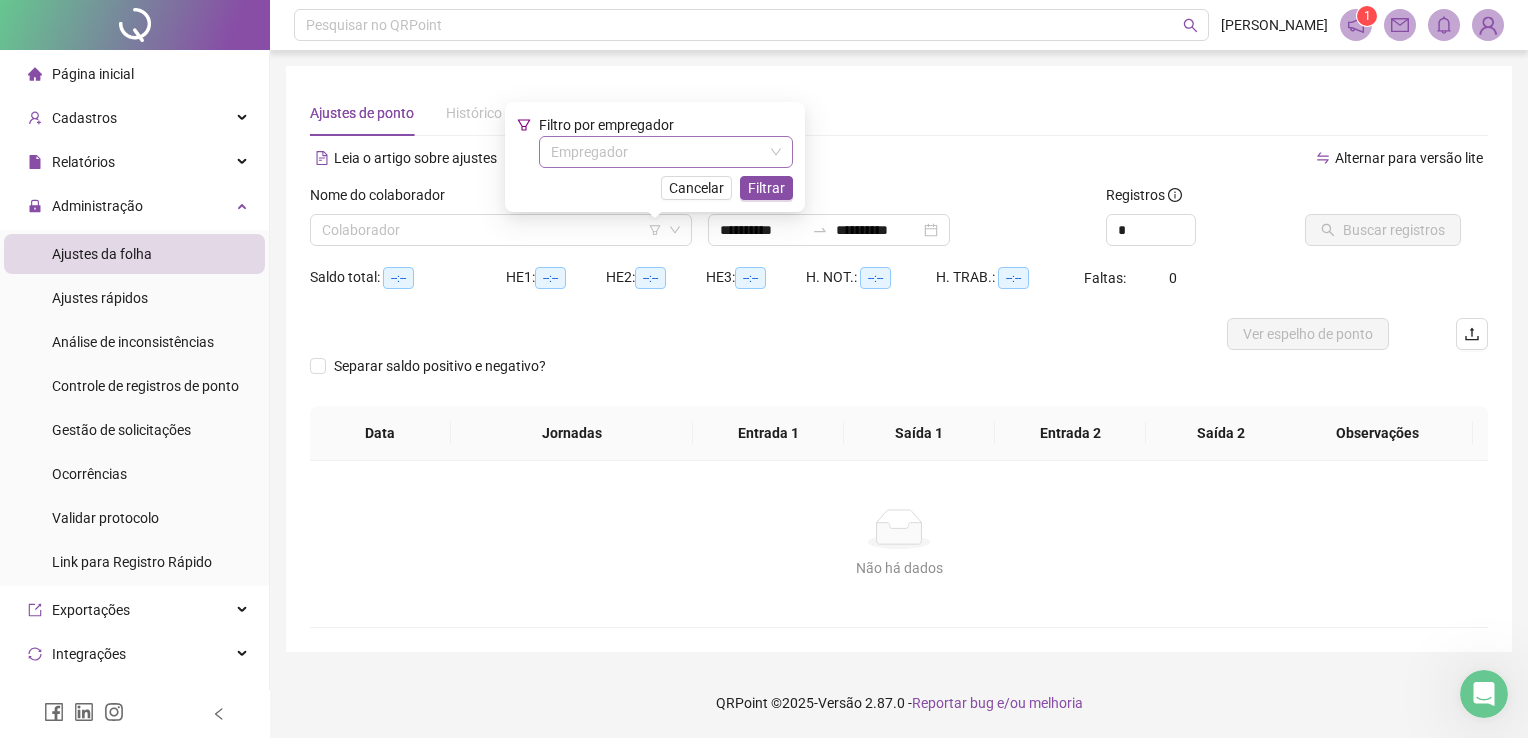 click at bounding box center (660, 152) 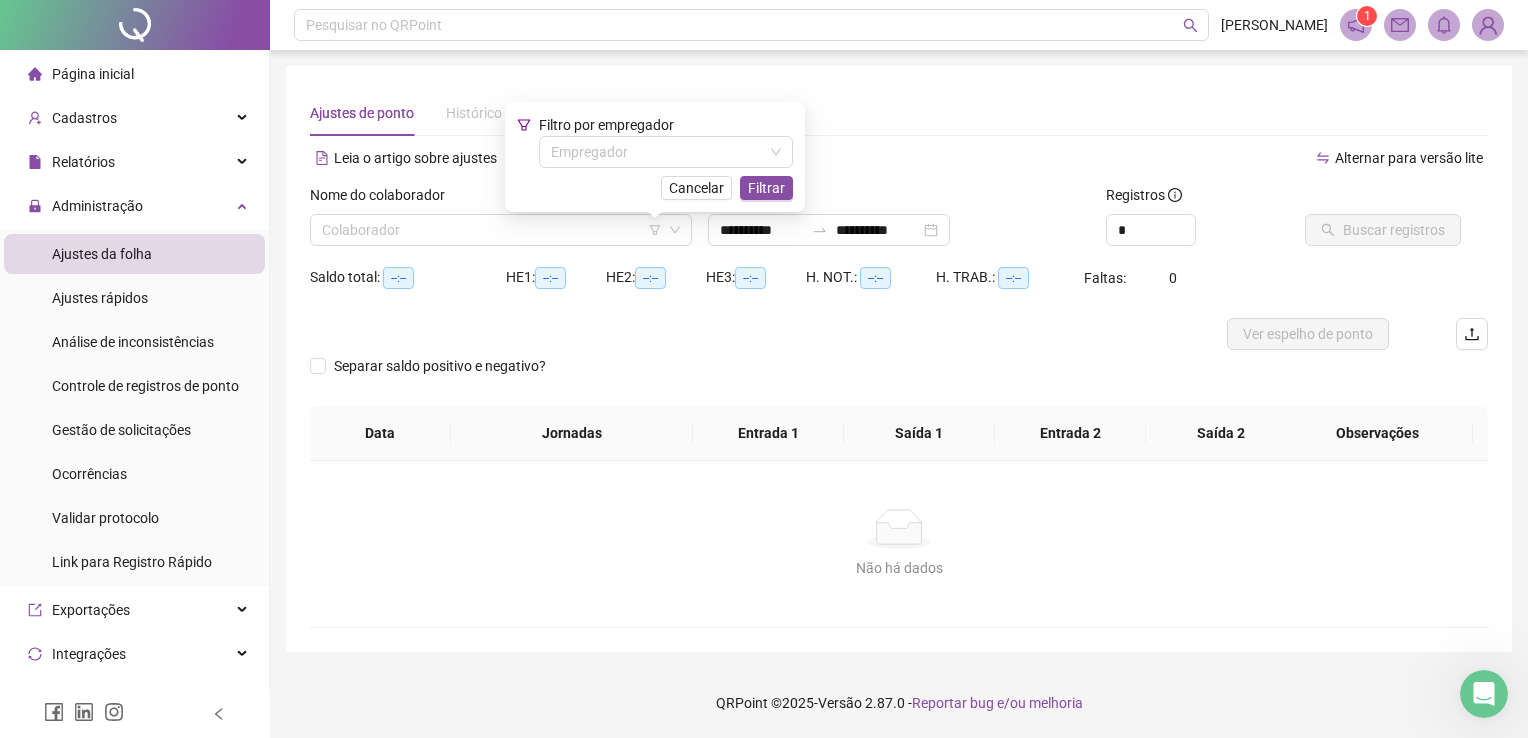 click on "Ajustes de ponto Histórico de ajustes" at bounding box center (899, 113) 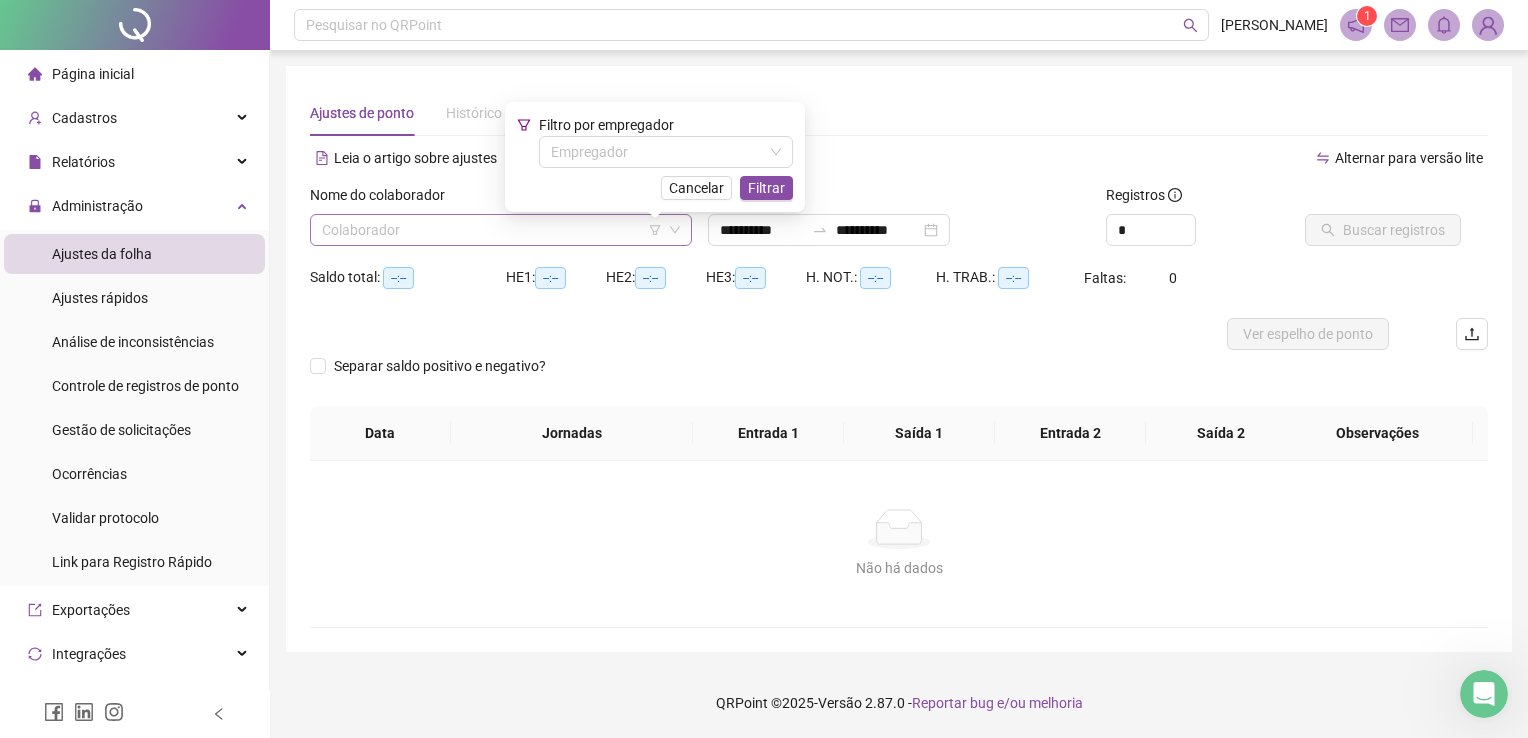 click at bounding box center (495, 230) 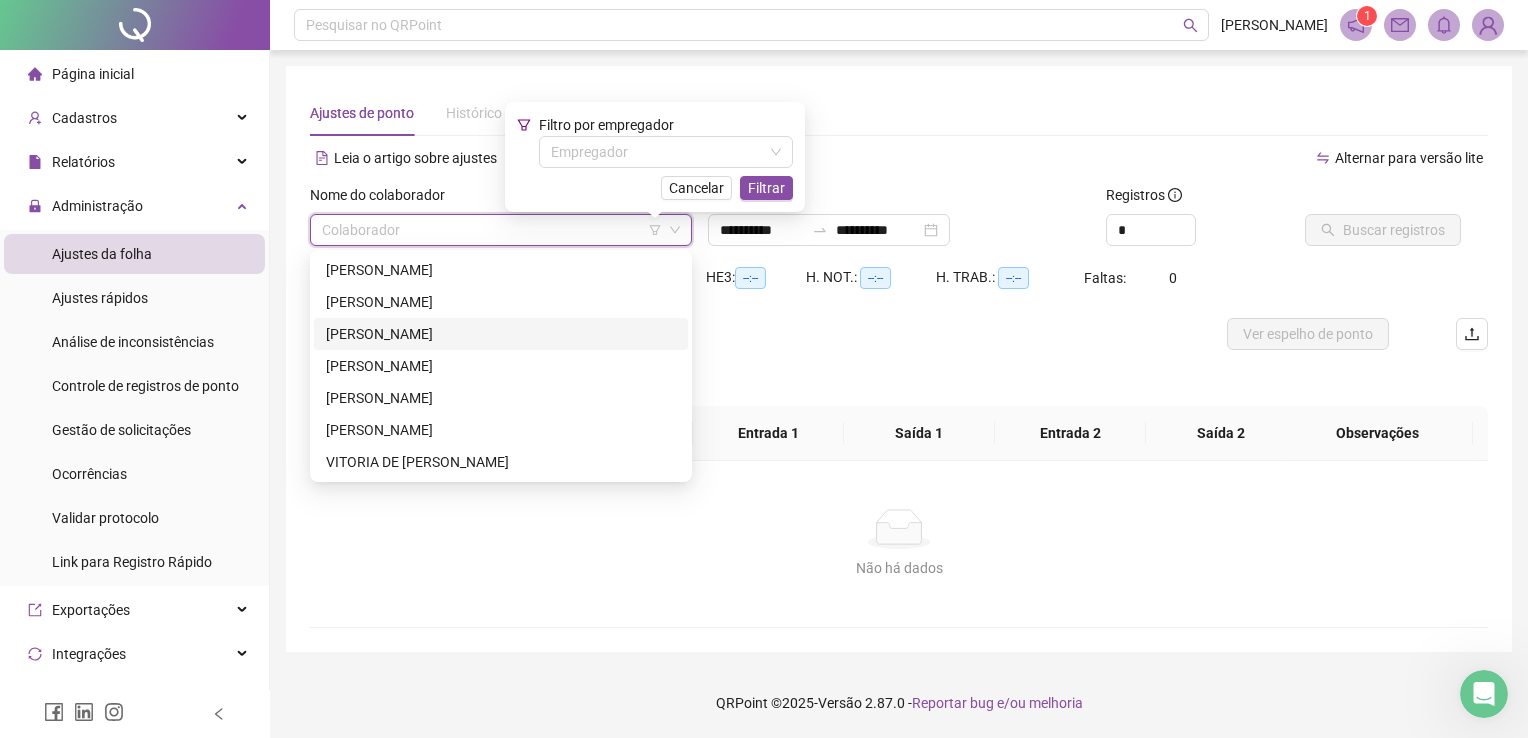 click on "CARINA PATRICIO PEREIRA DOS SANTOS" at bounding box center [501, 334] 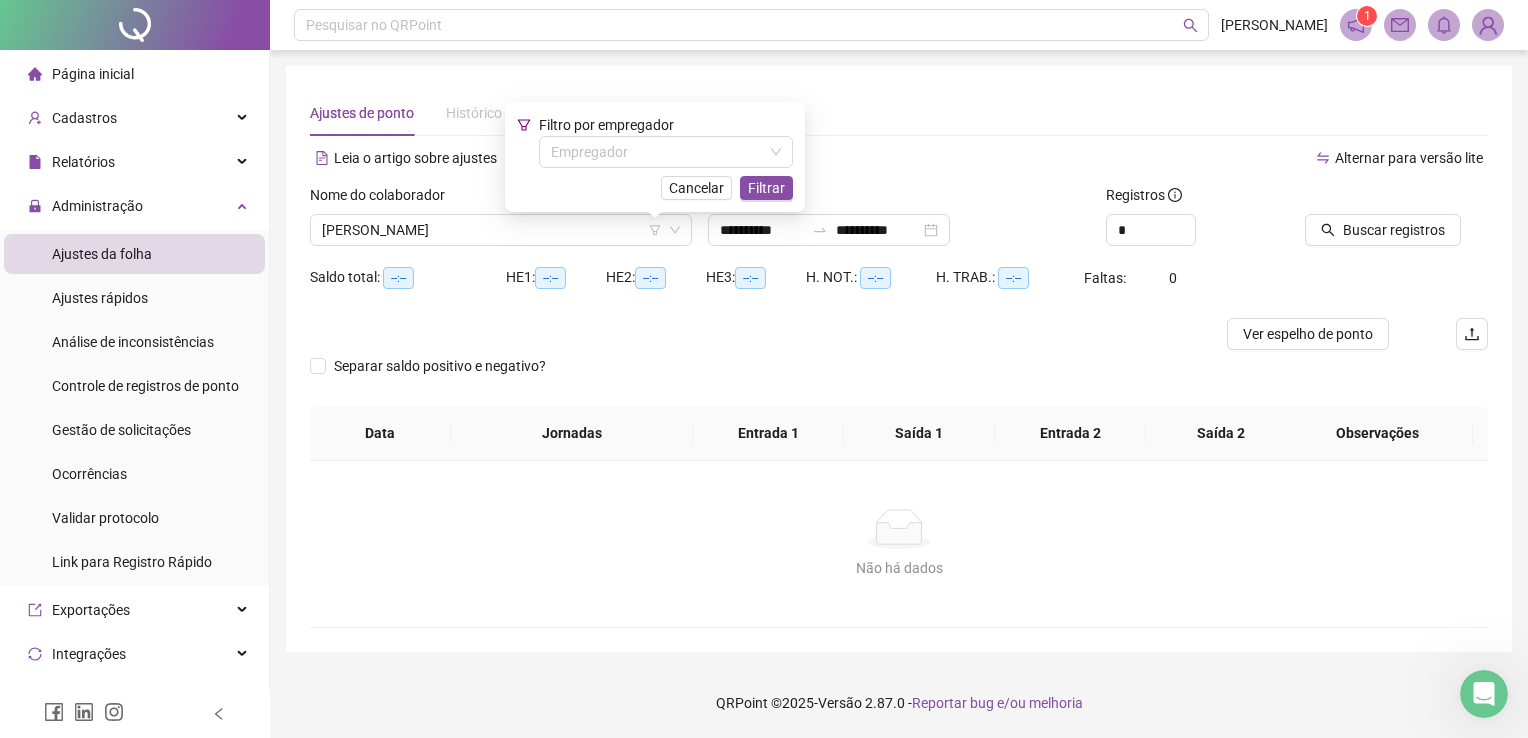 click on "Separar saldo positivo e negativo?" at bounding box center (899, 378) 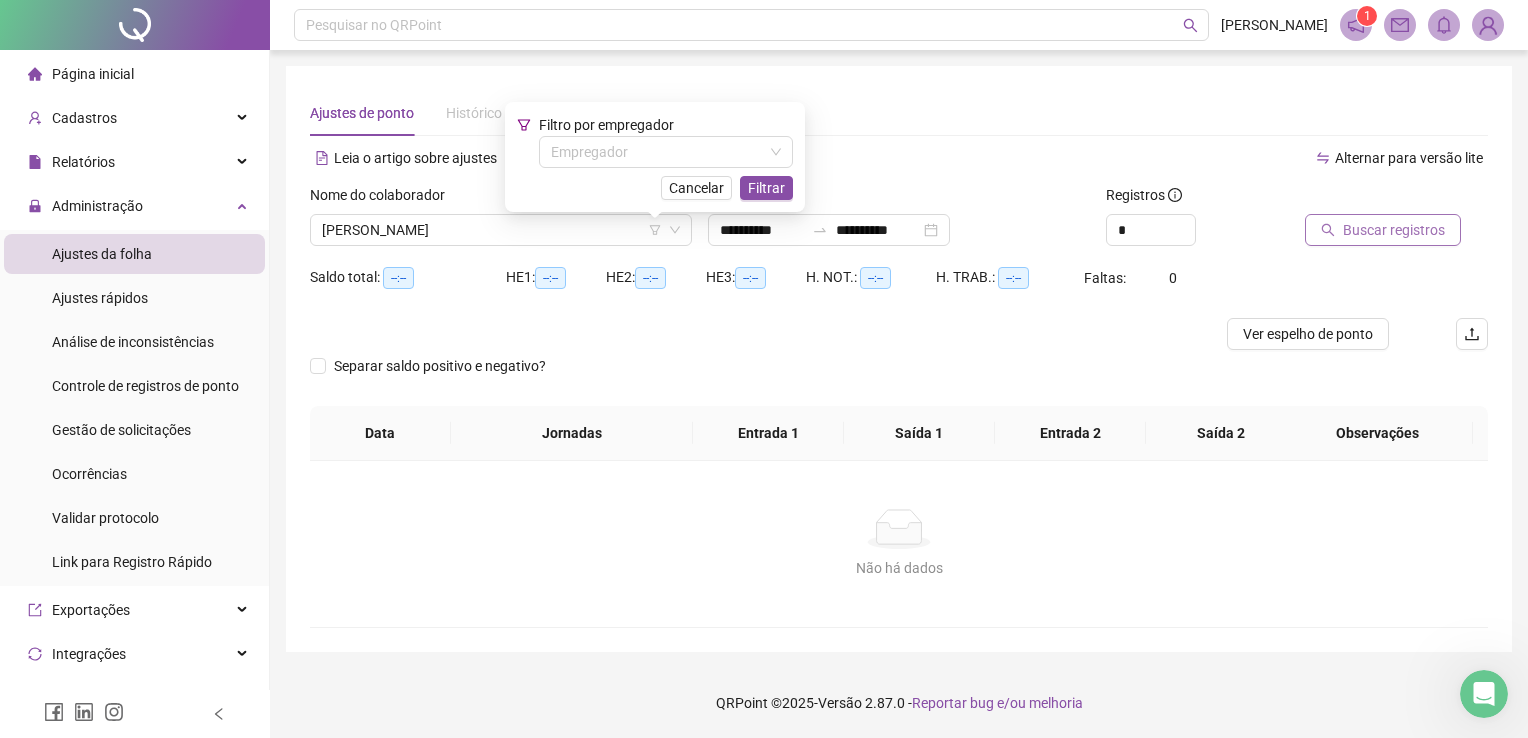click on "Buscar registros" at bounding box center [1394, 230] 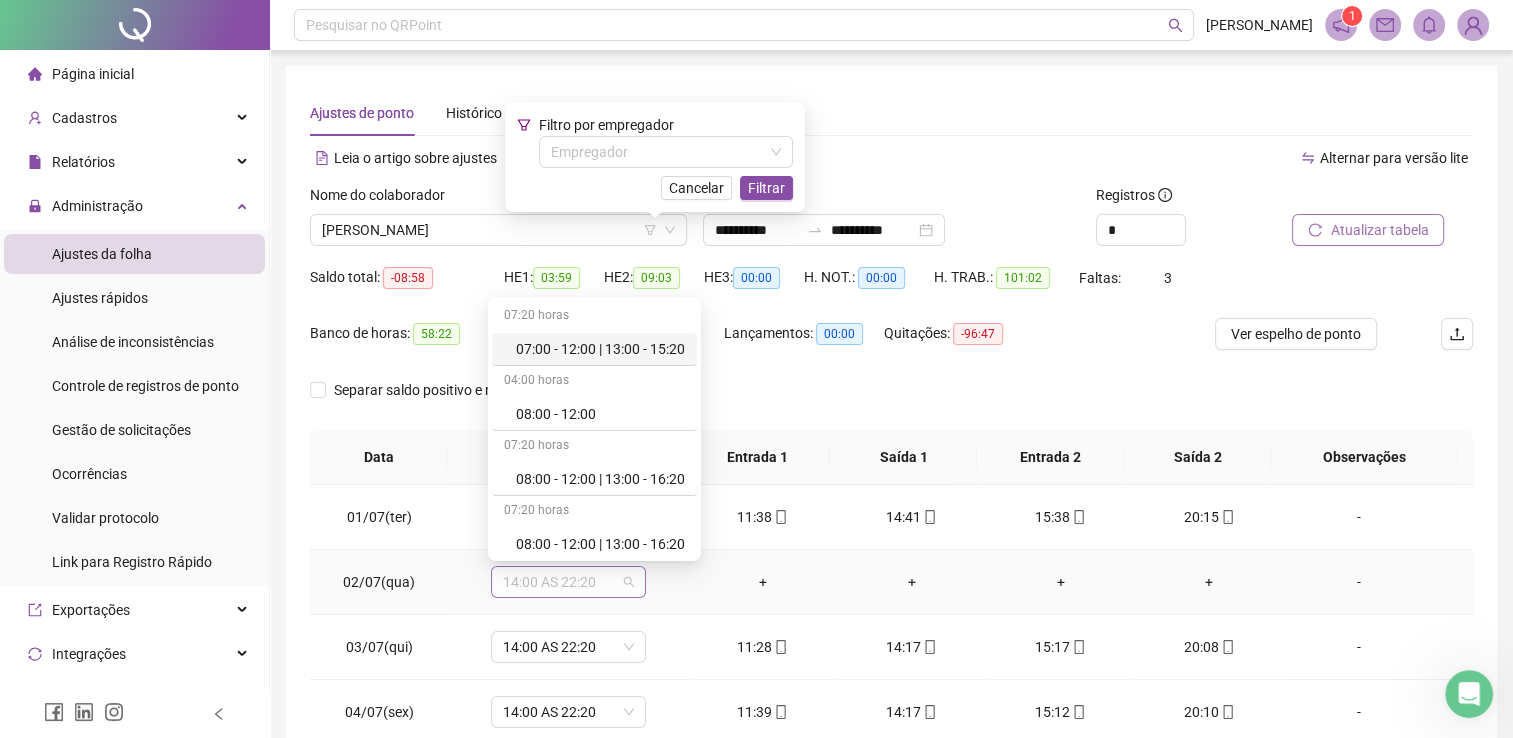 click on "14:00 AS 22:20" at bounding box center [568, 582] 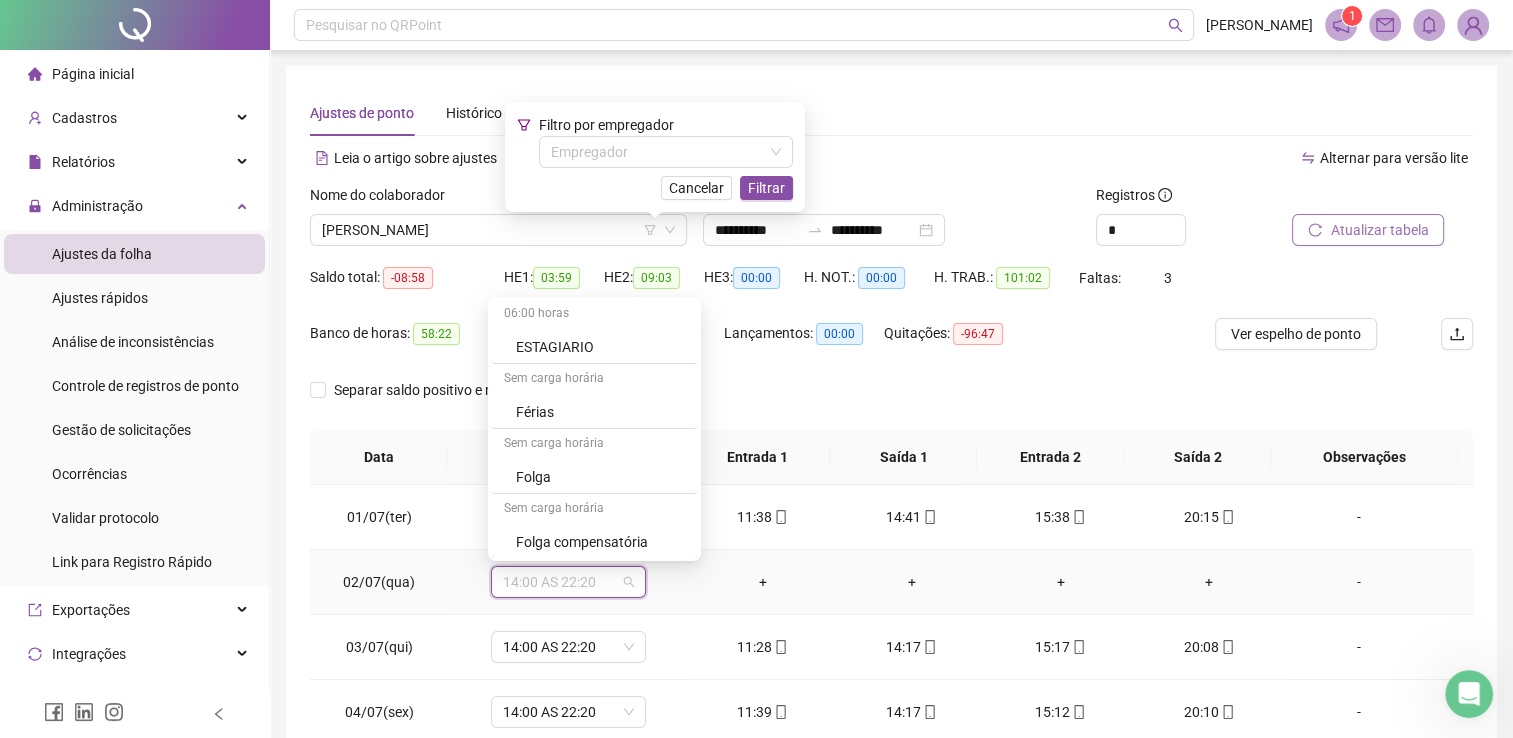 scroll, scrollTop: 1299, scrollLeft: 0, axis: vertical 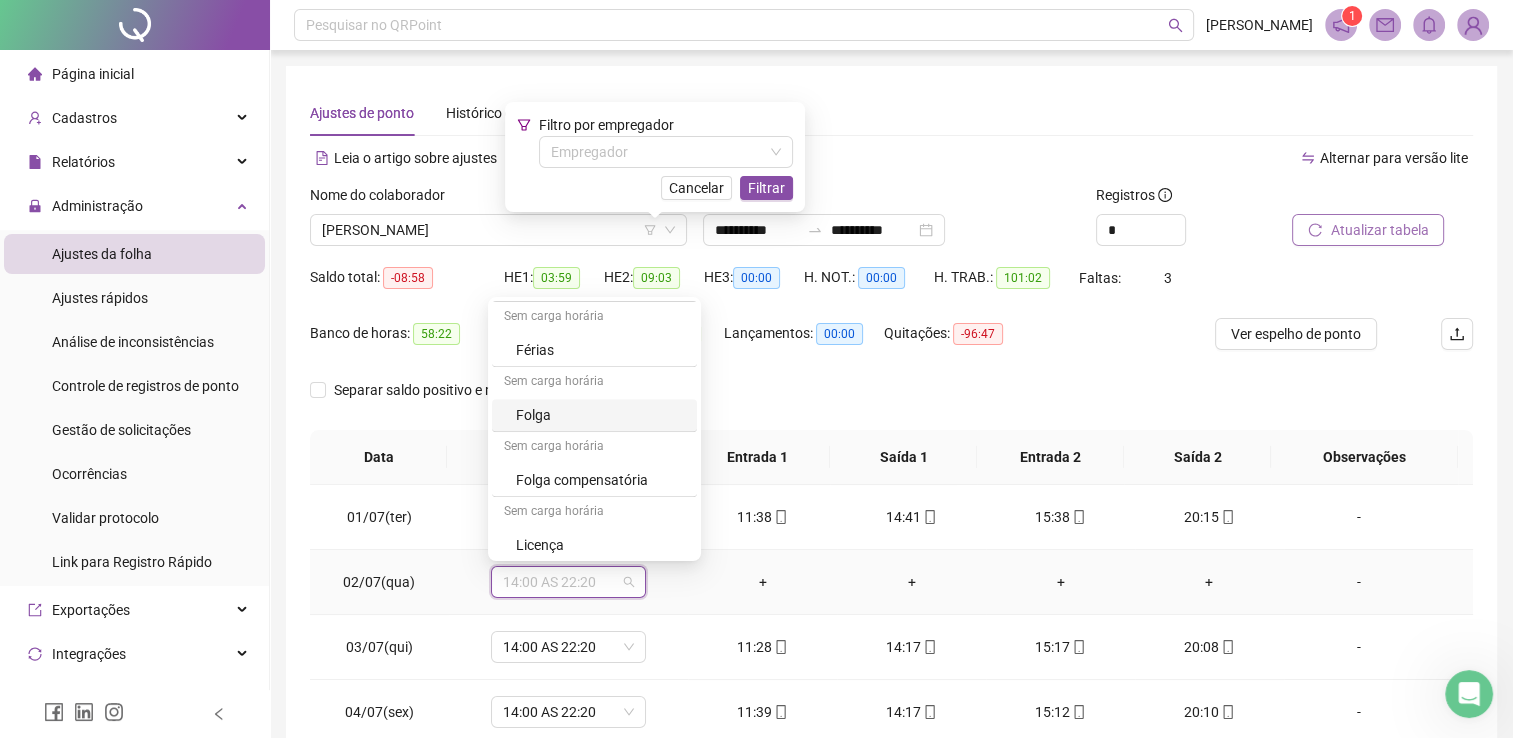 click on "Folga" at bounding box center (594, 415) 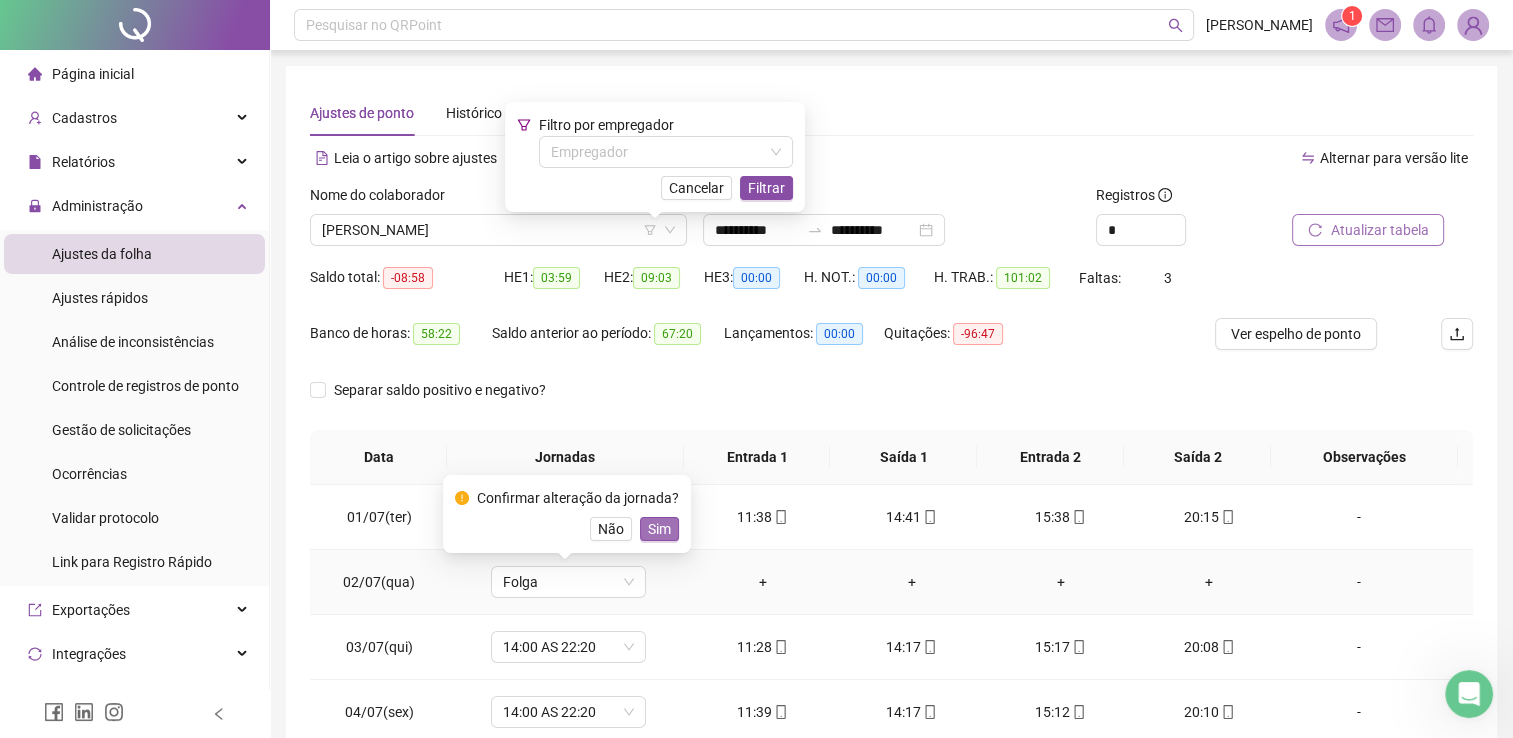 click on "Sim" at bounding box center (659, 529) 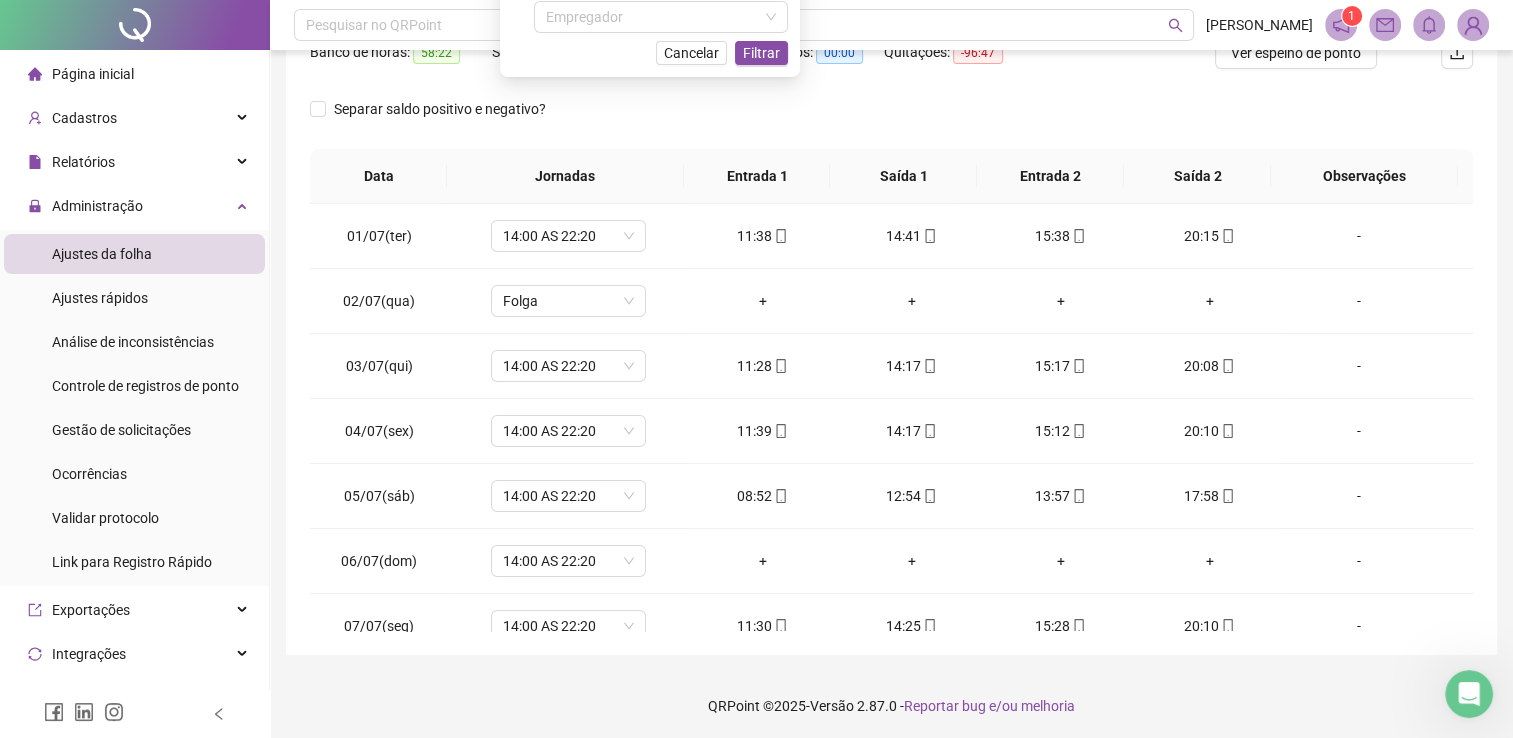 scroll, scrollTop: 283, scrollLeft: 0, axis: vertical 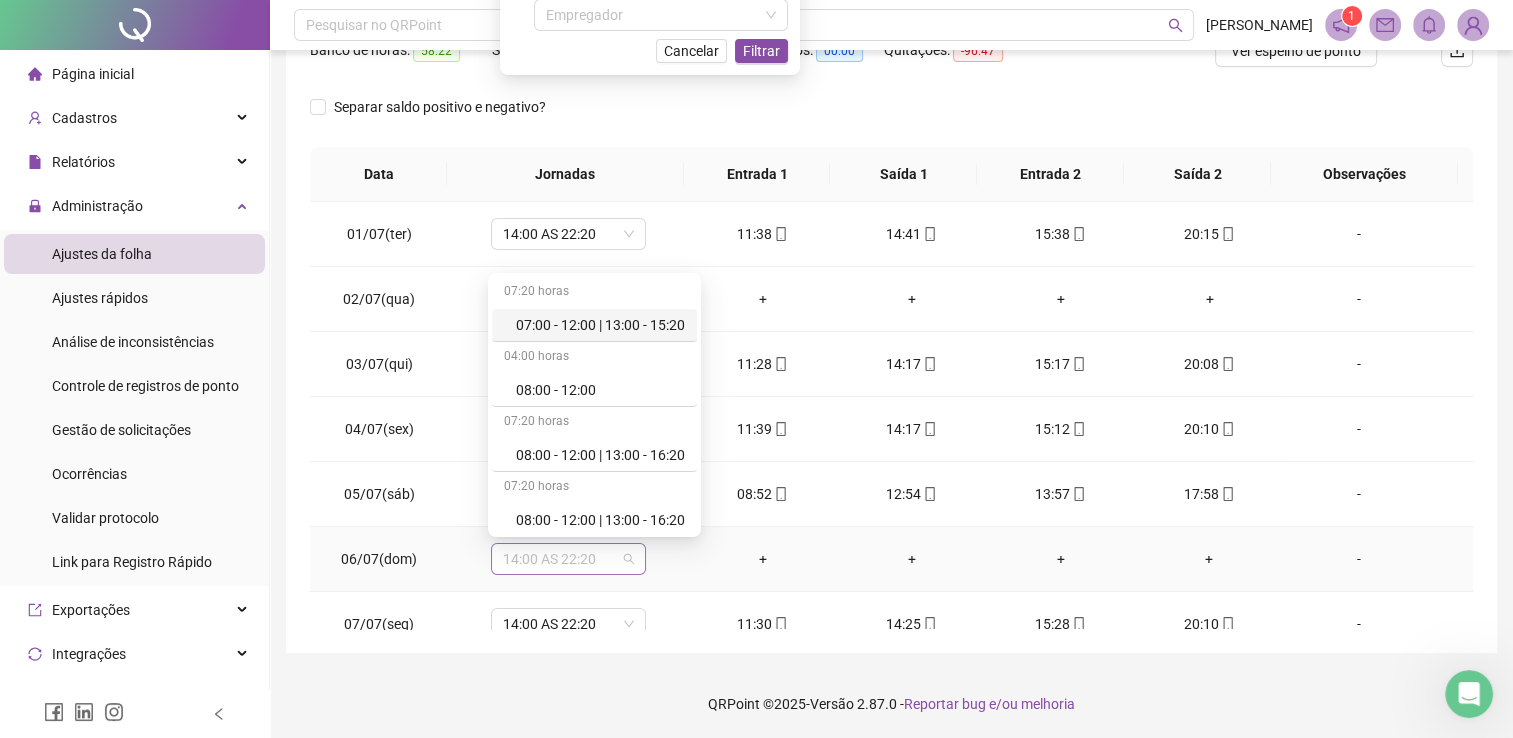 click on "14:00 AS 22:20" at bounding box center [568, 559] 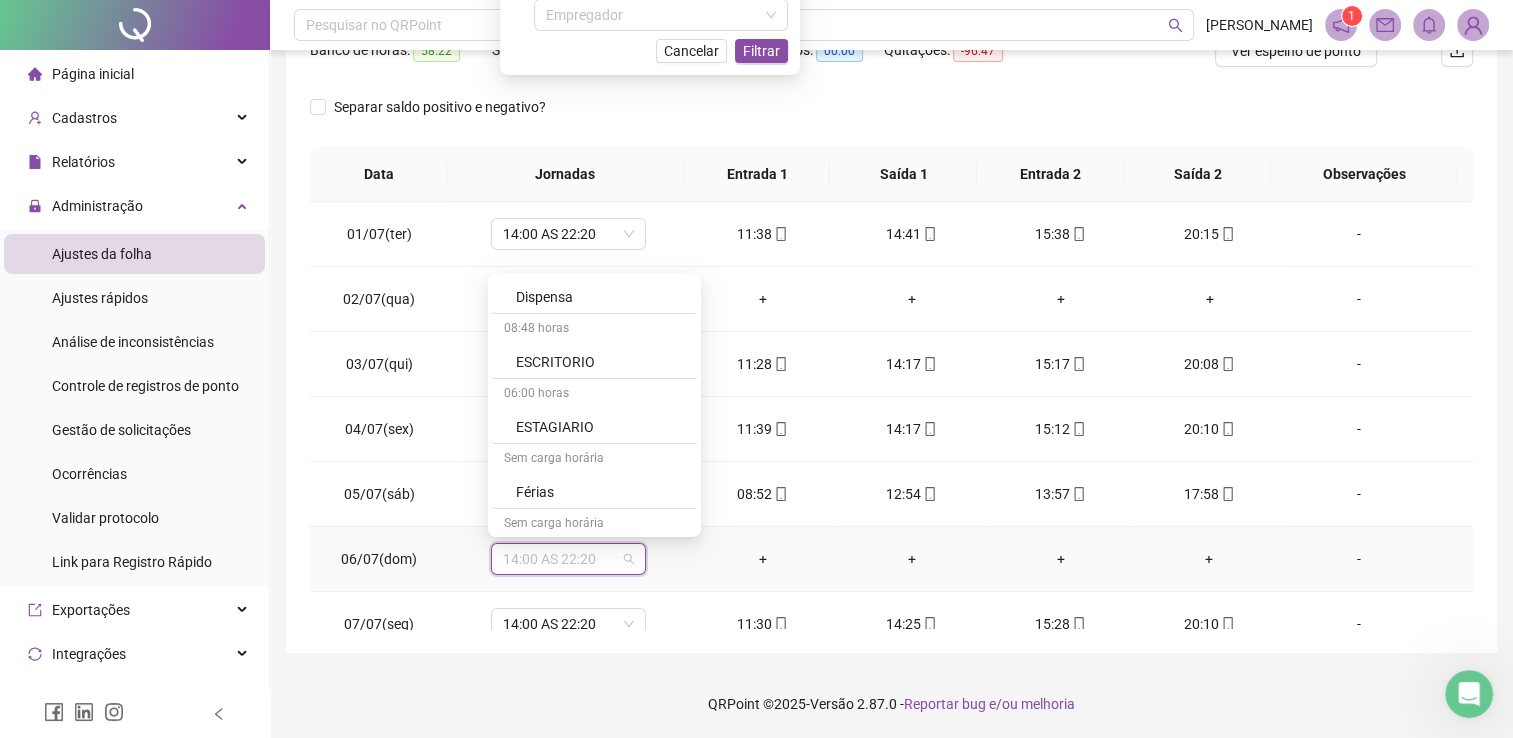 scroll, scrollTop: 1299, scrollLeft: 0, axis: vertical 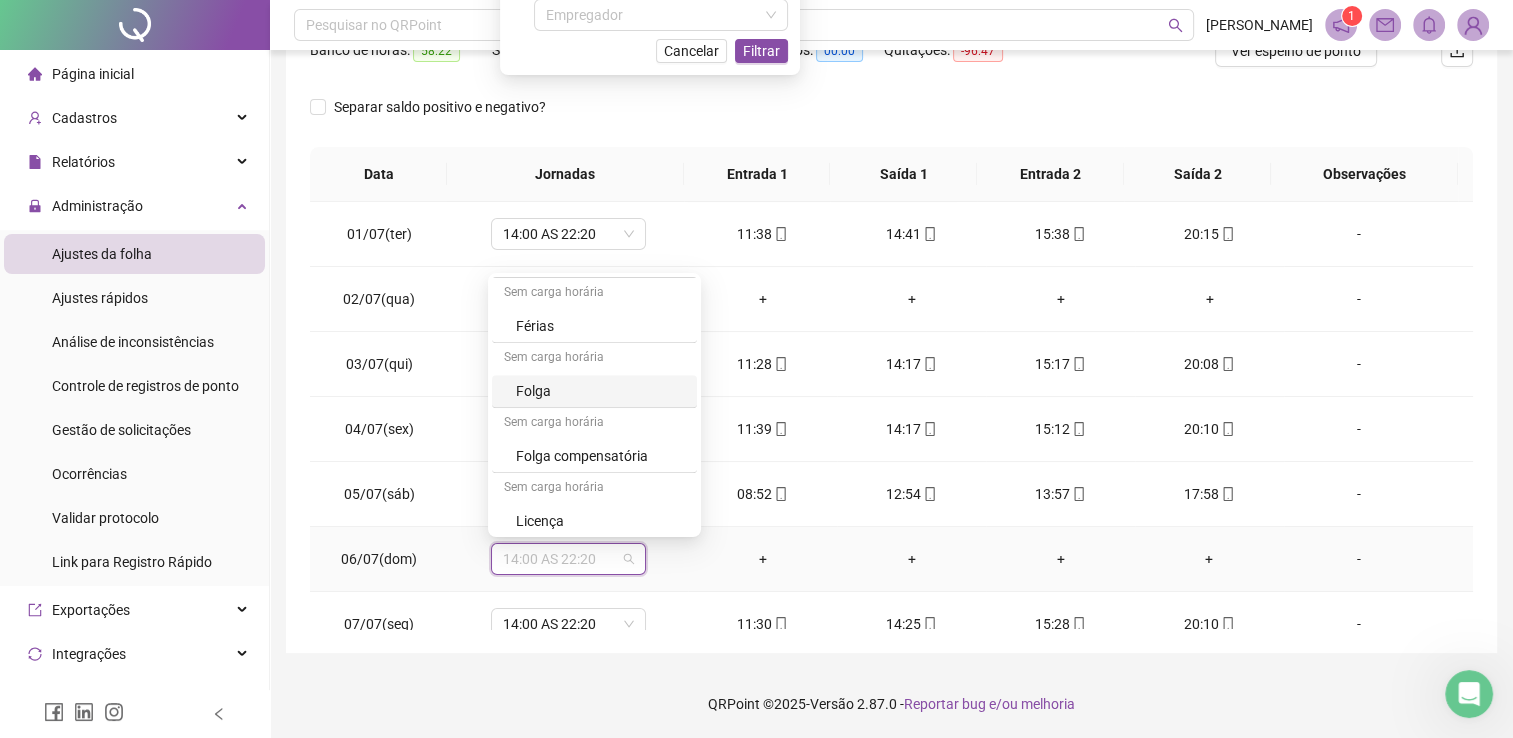 click on "Folga" at bounding box center (600, 391) 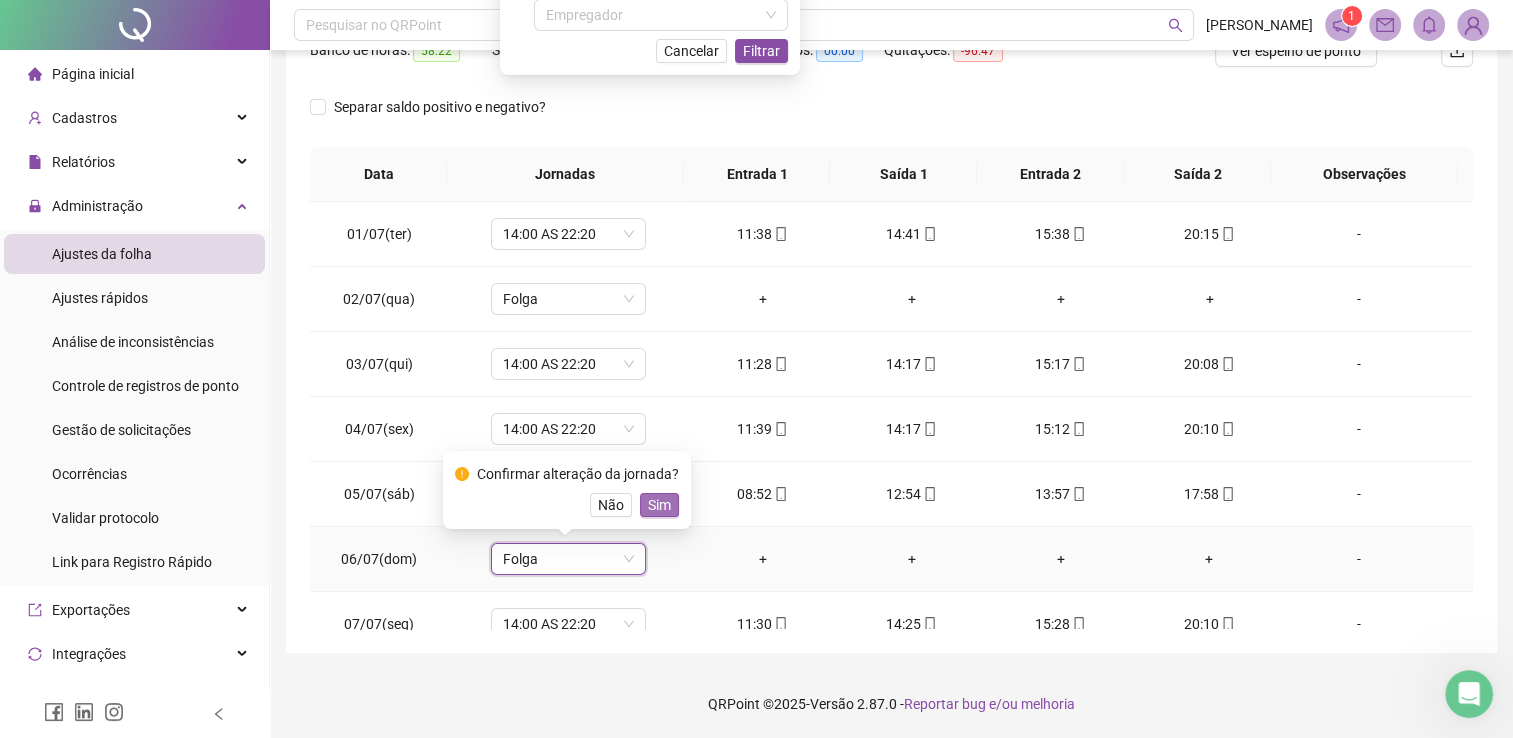 click on "Sim" at bounding box center (659, 505) 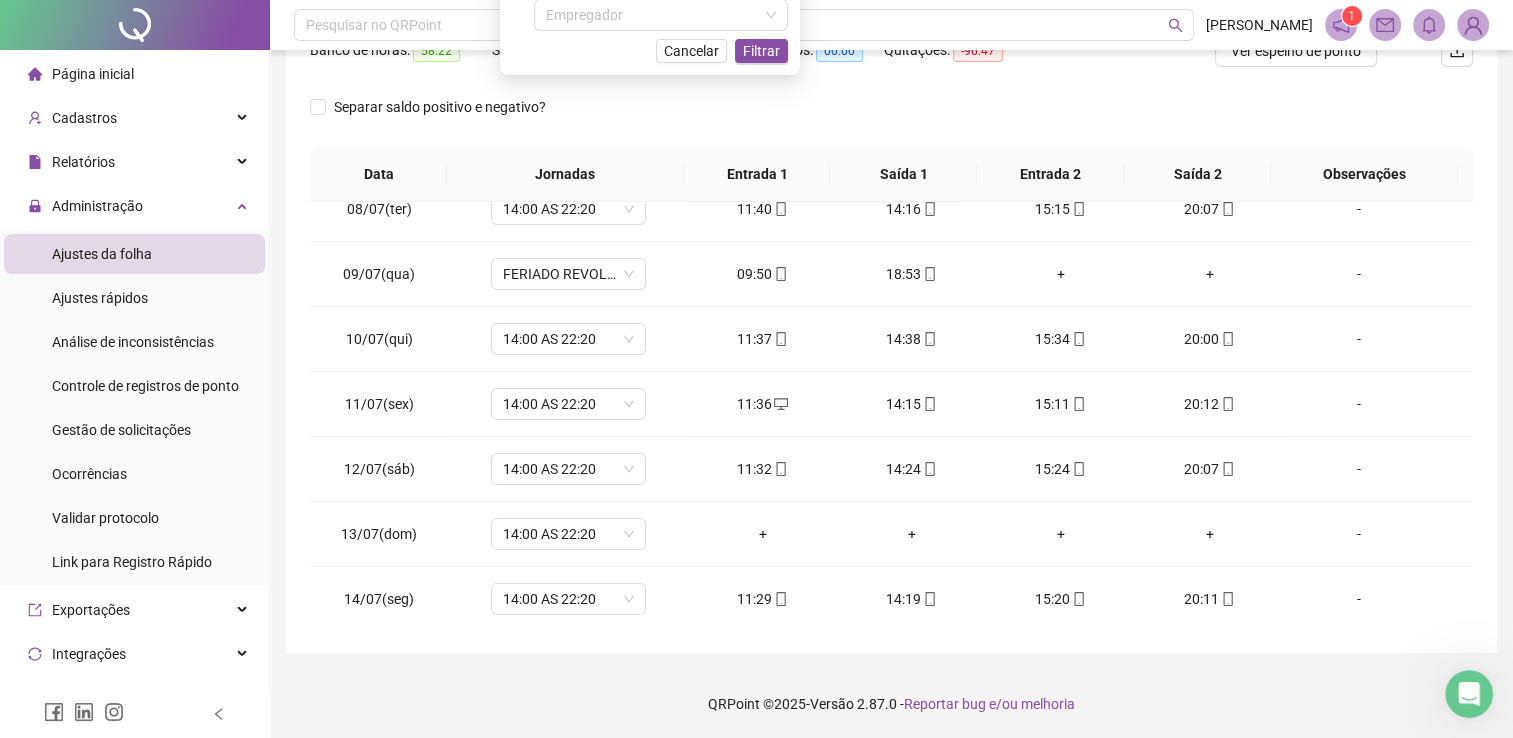 scroll, scrollTop: 520, scrollLeft: 0, axis: vertical 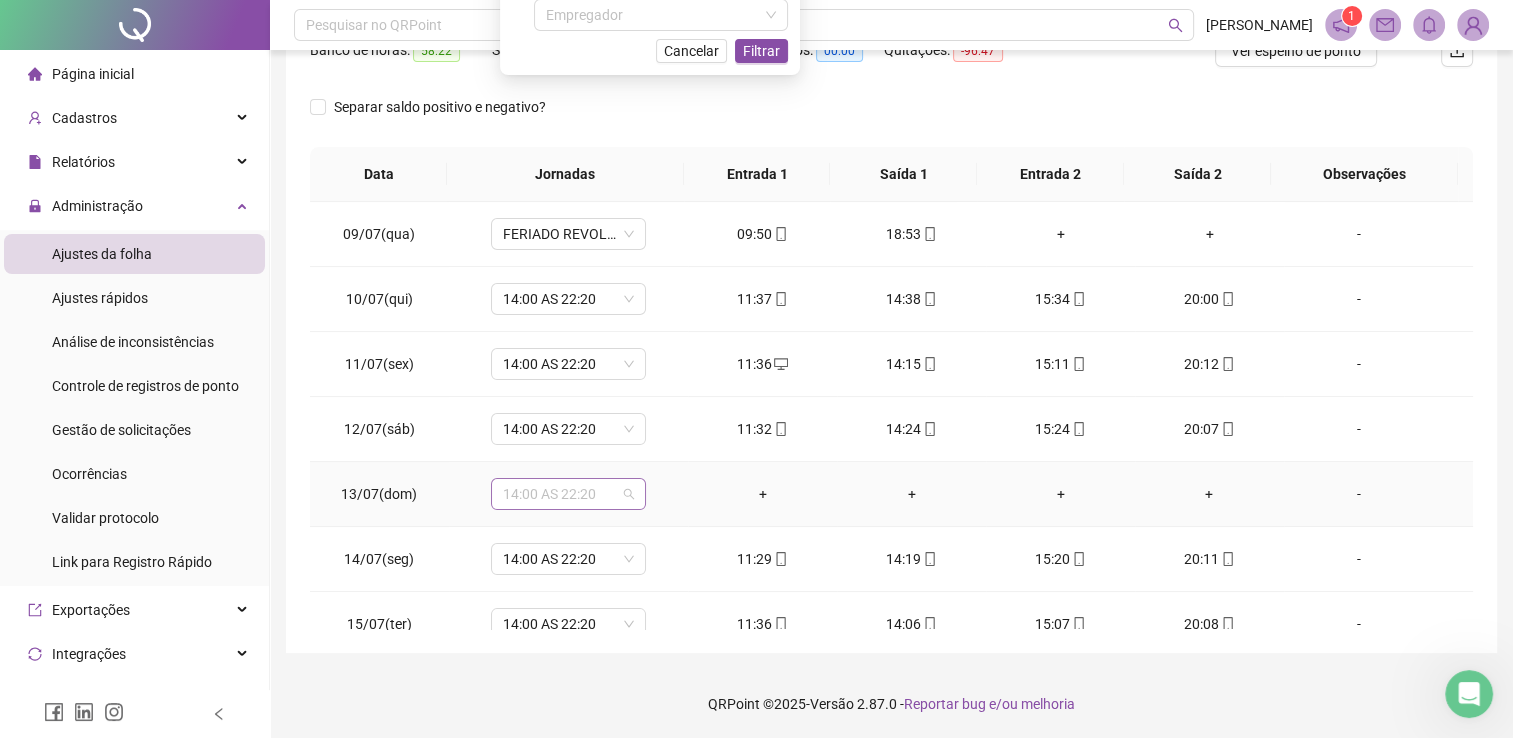 click on "14:00 AS 22:20" at bounding box center (568, 494) 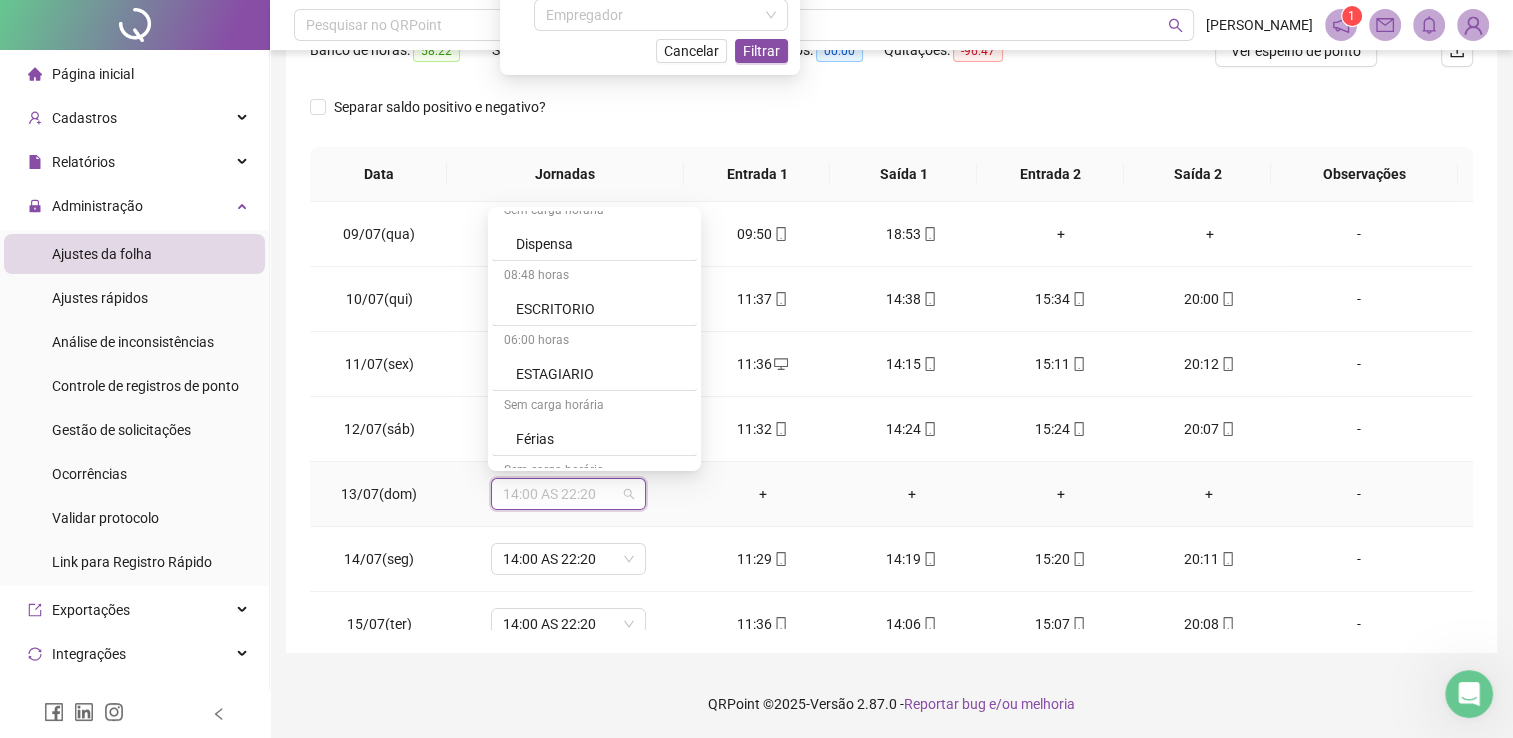 scroll, scrollTop: 1299, scrollLeft: 0, axis: vertical 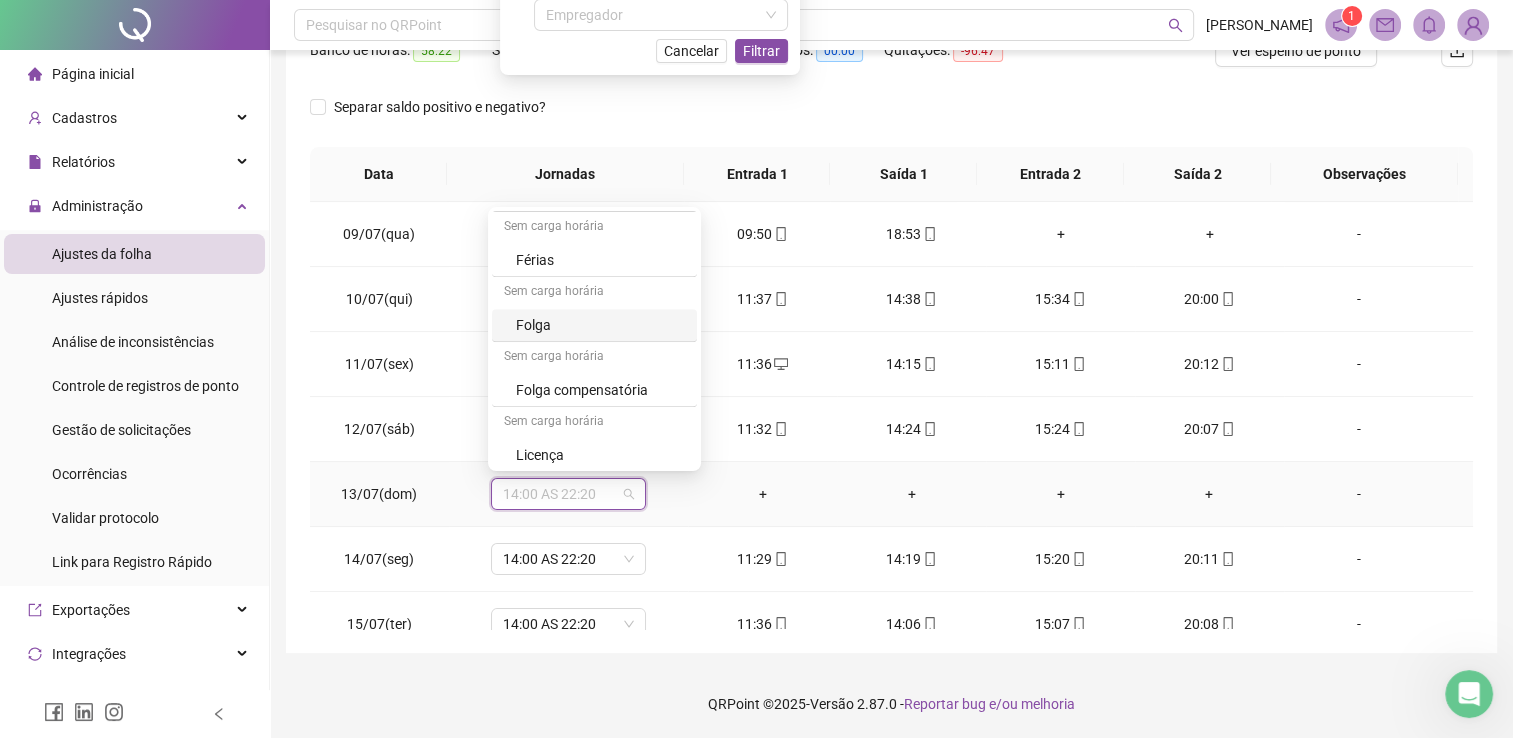 click on "Folga" at bounding box center [600, 325] 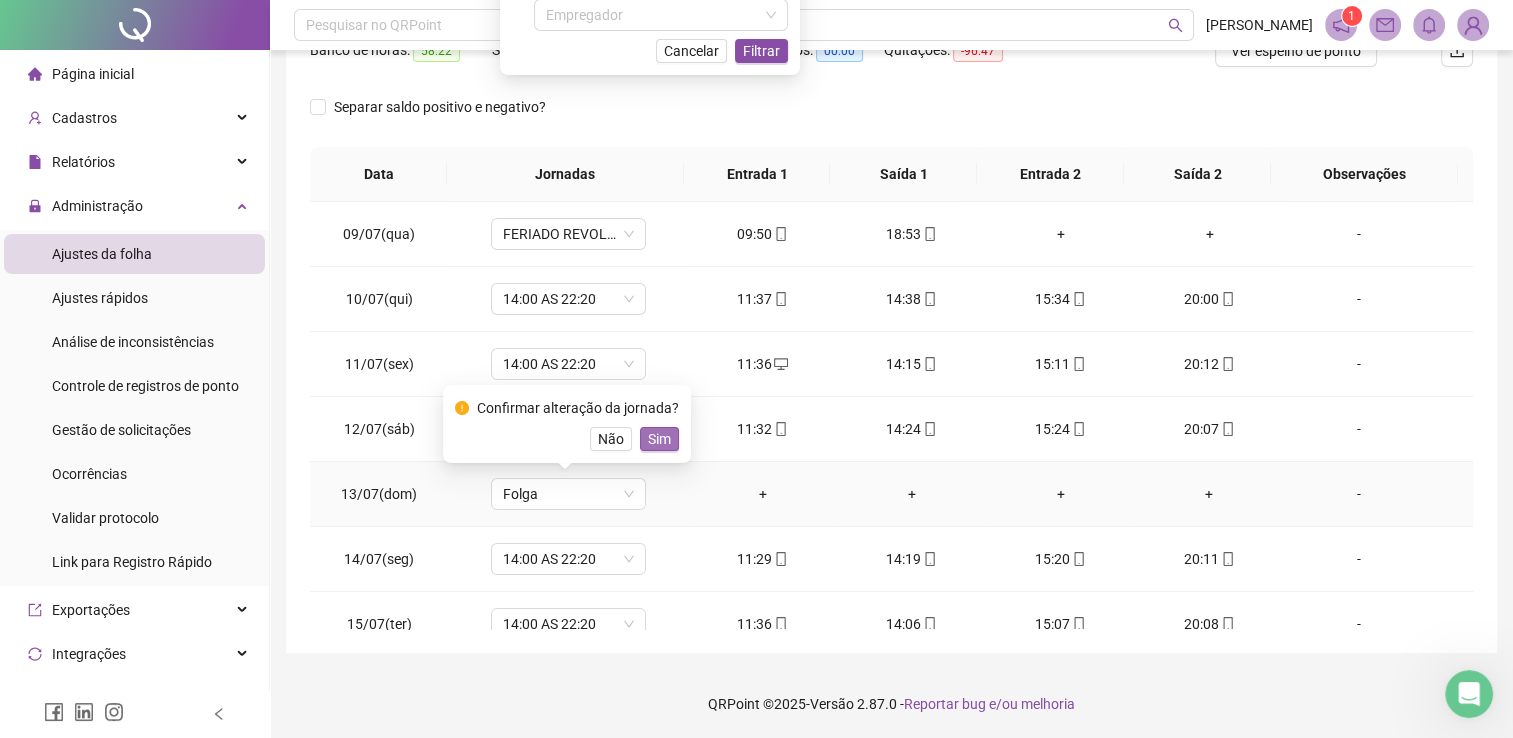 click on "Sim" at bounding box center (659, 439) 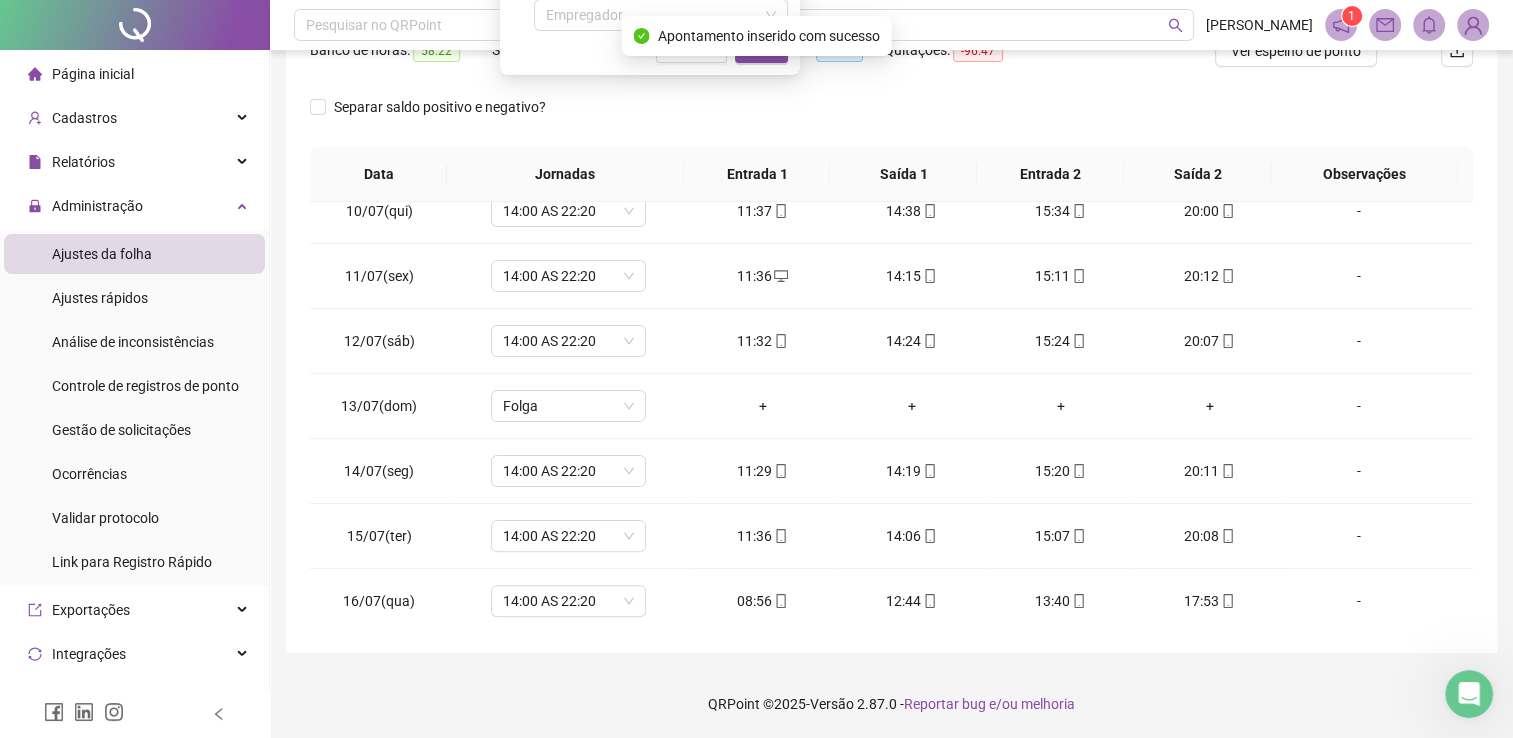scroll, scrollTop: 609, scrollLeft: 0, axis: vertical 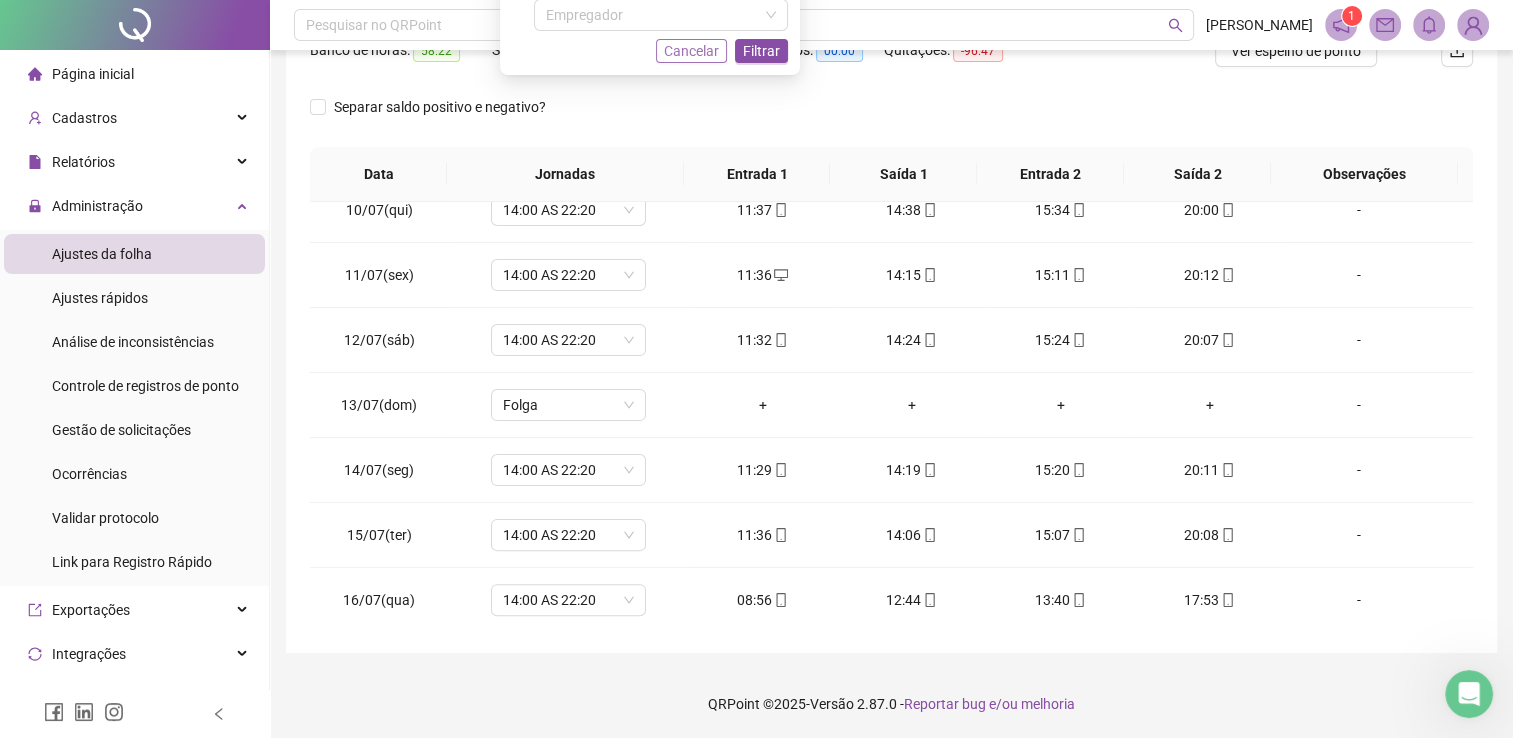 click on "Cancelar" at bounding box center (691, 51) 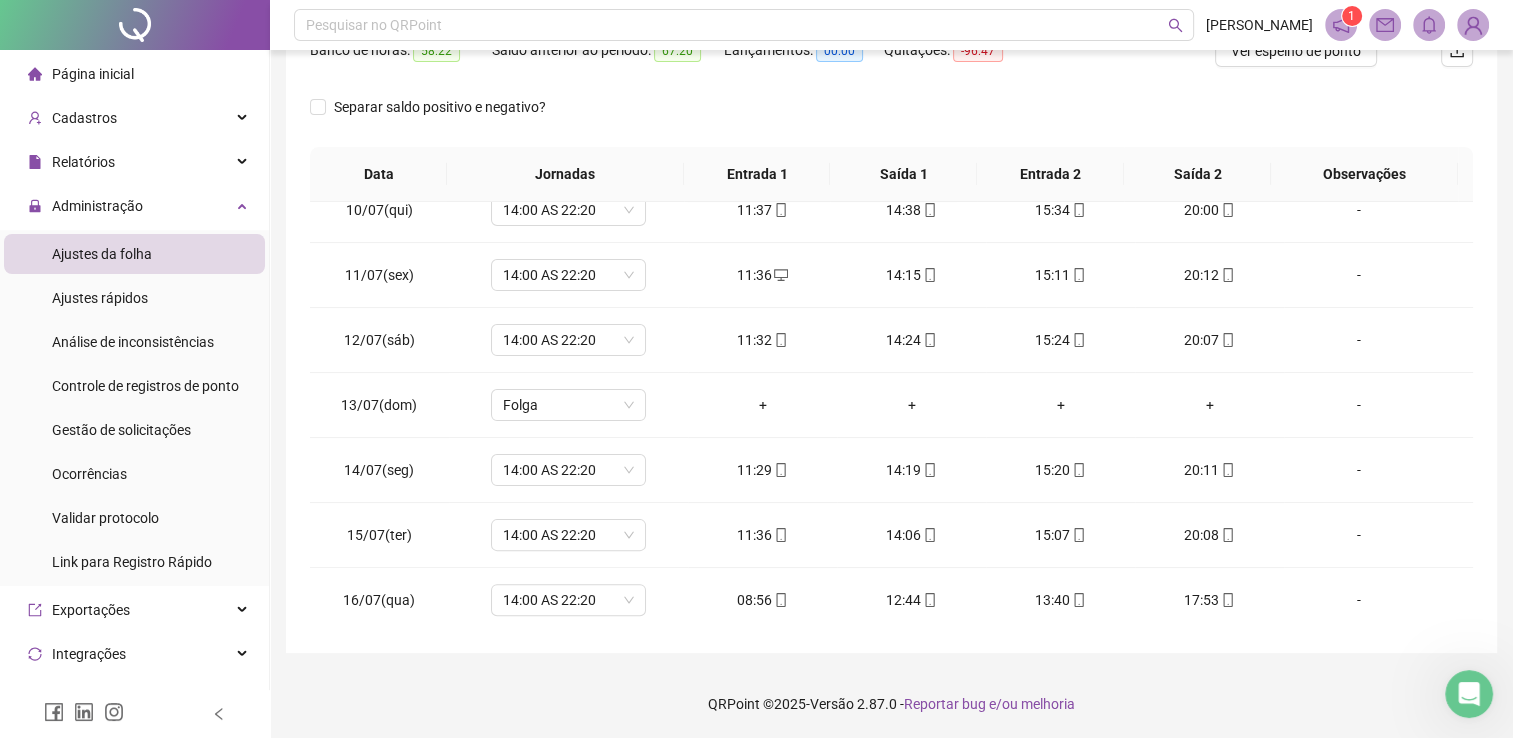 click on "Saldo anterior ao período:   67:20" at bounding box center [608, 63] 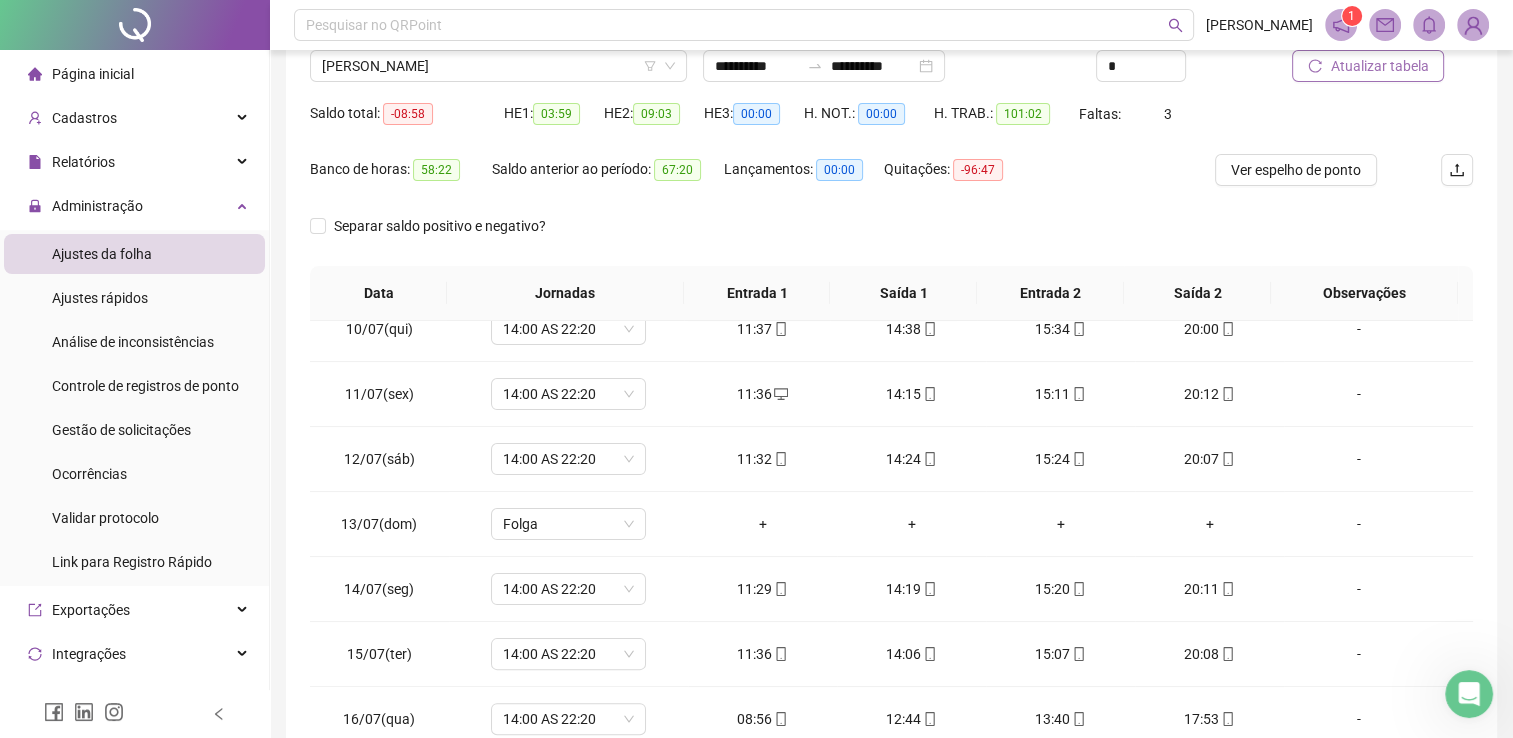 scroll, scrollTop: 163, scrollLeft: 0, axis: vertical 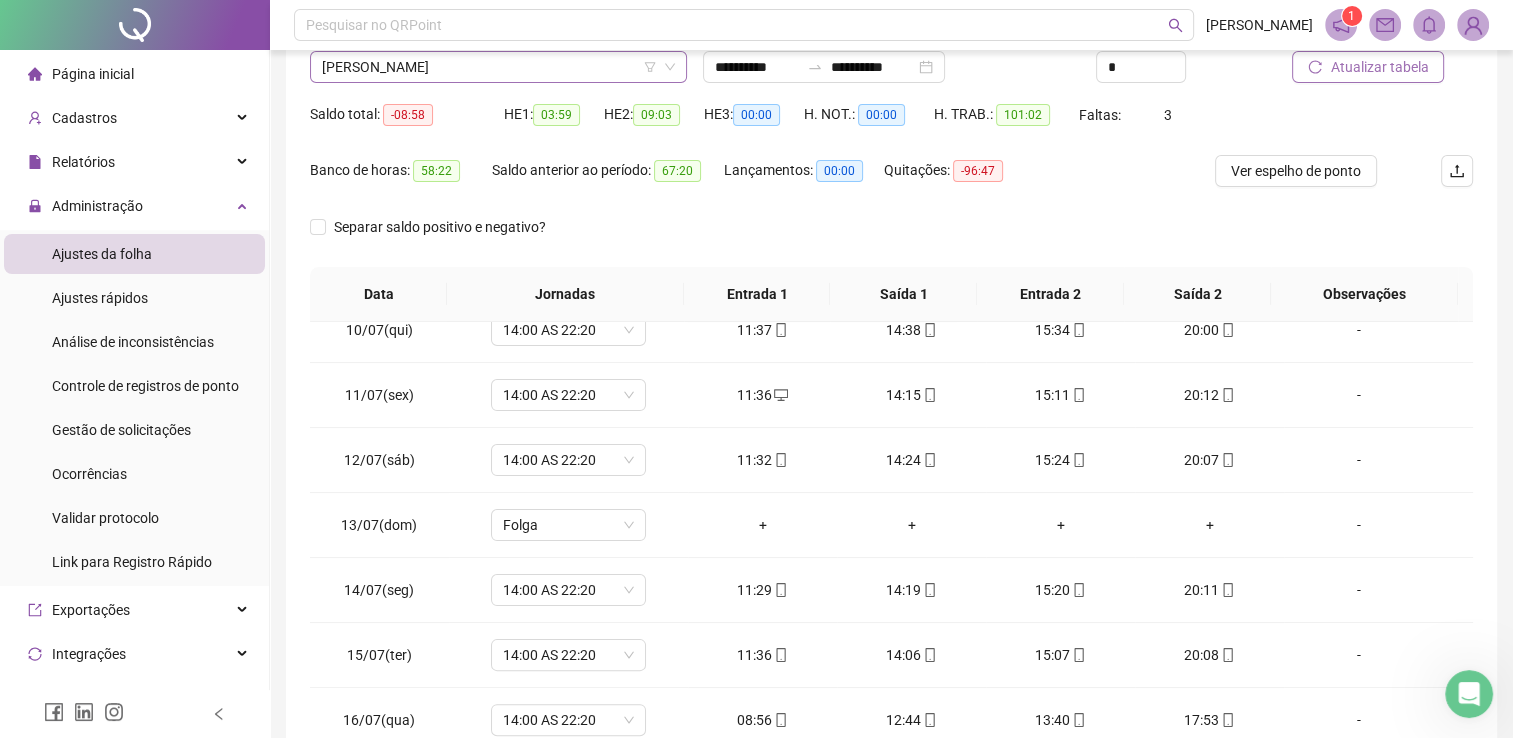 click 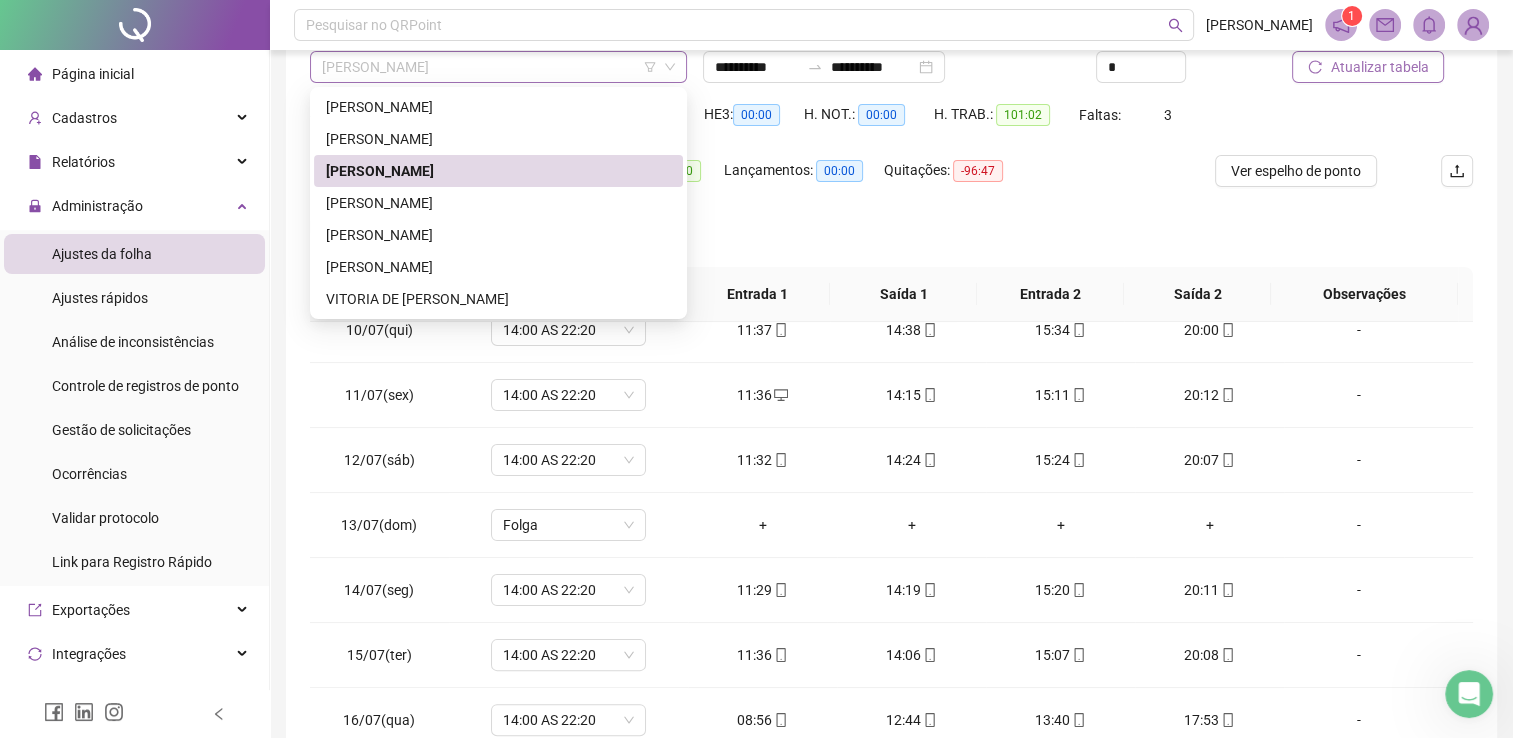 click on "CARINA PATRICIO PEREIRA DOS SANTOS" at bounding box center [498, 67] 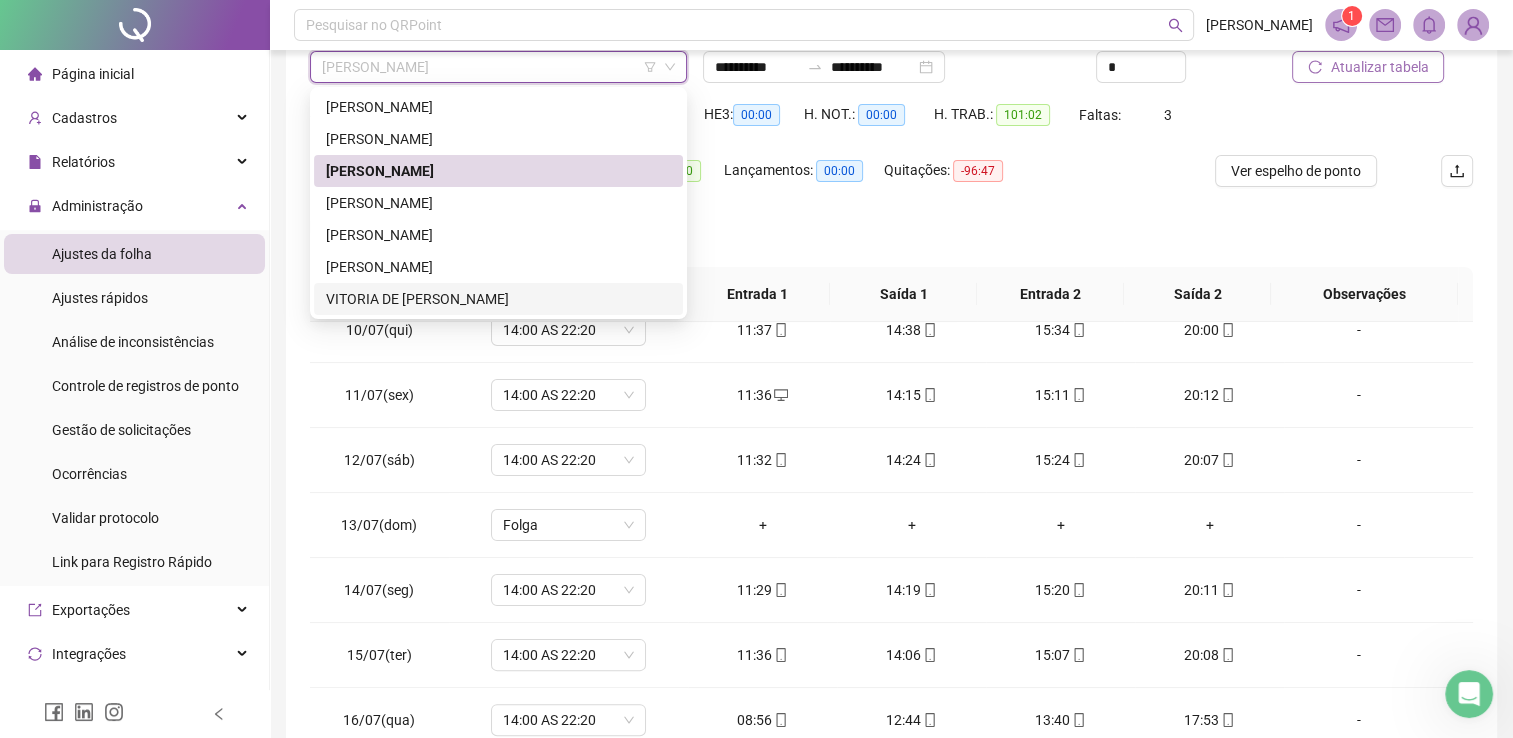 click on "VITORIA DE BRITO COSTA" at bounding box center [498, 299] 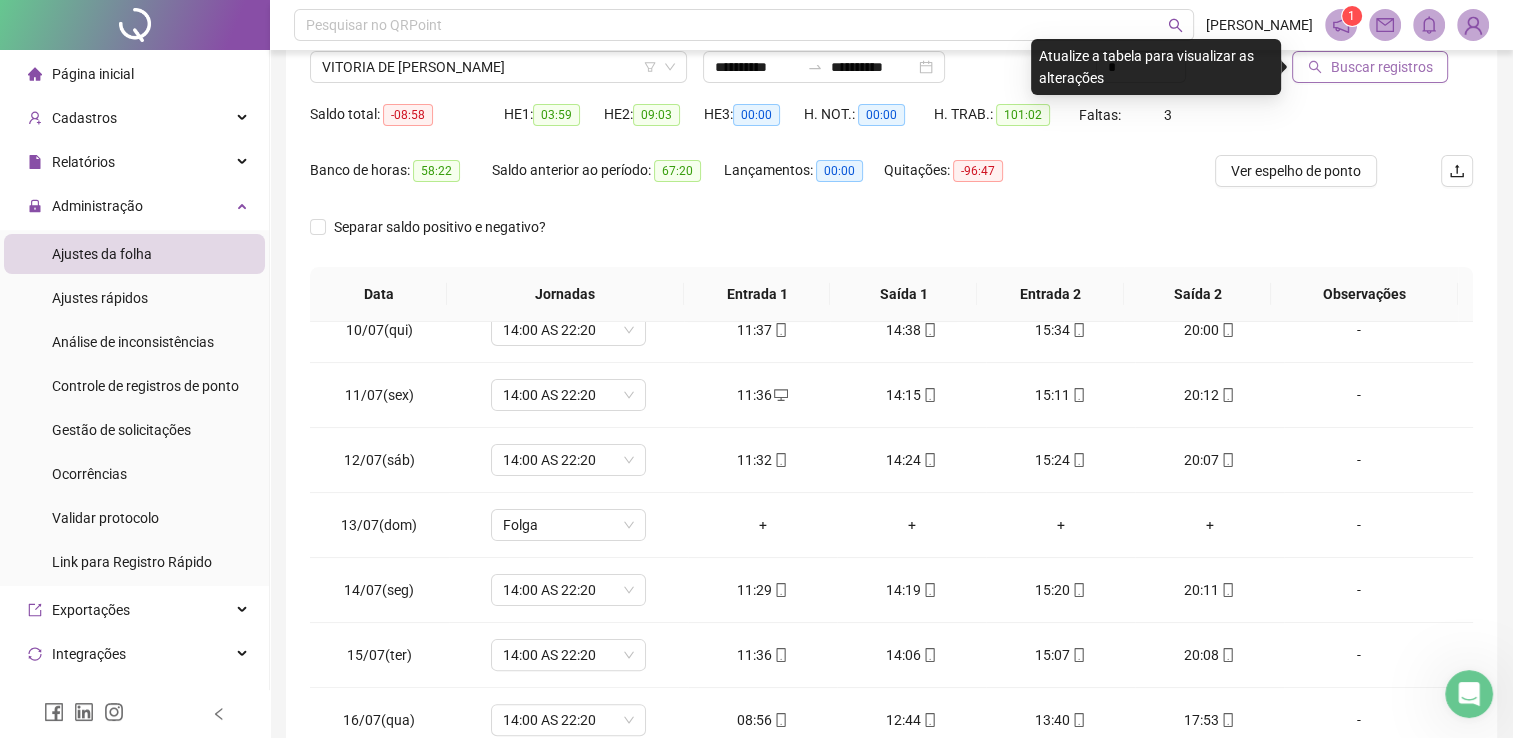 click on "Buscar registros" at bounding box center (1381, 67) 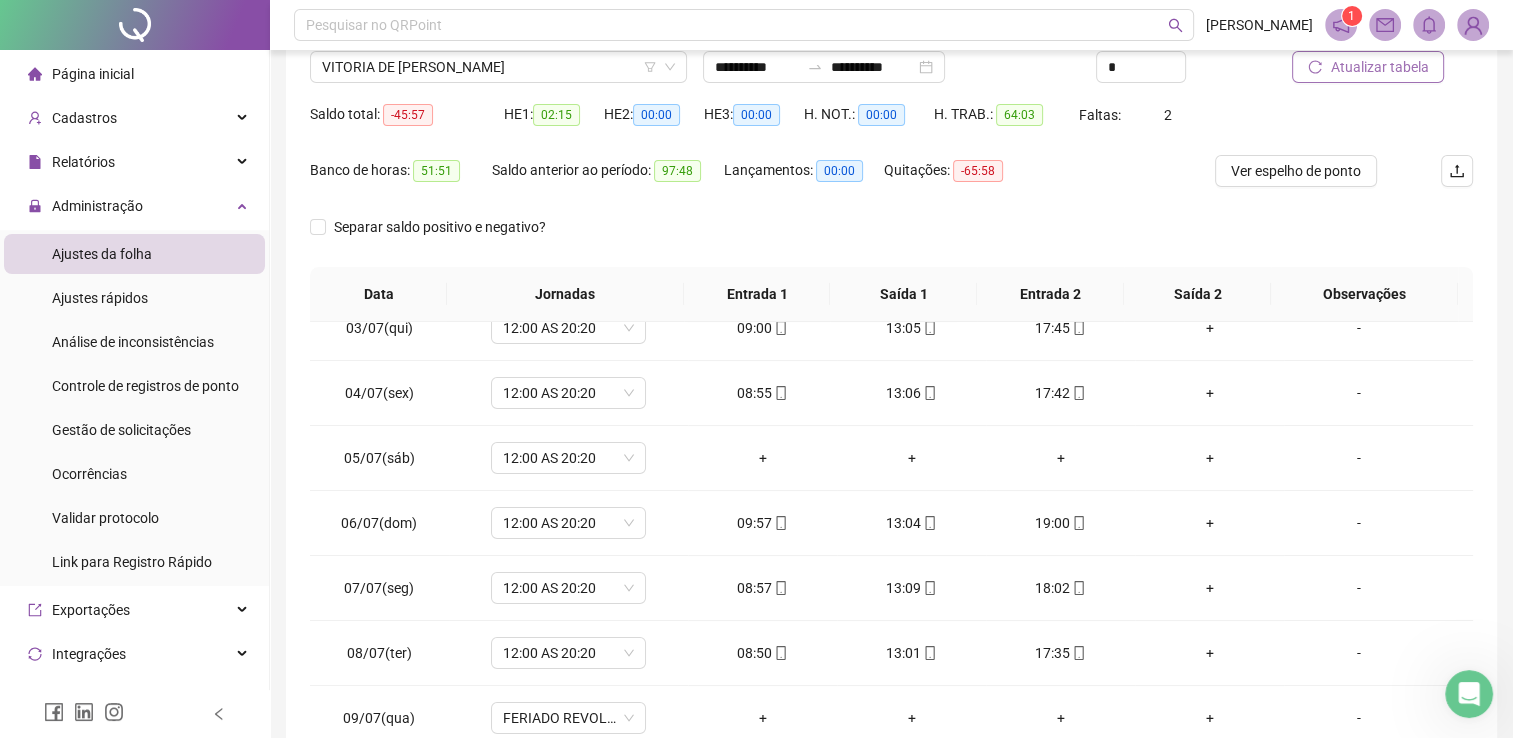 scroll, scrollTop: 0, scrollLeft: 0, axis: both 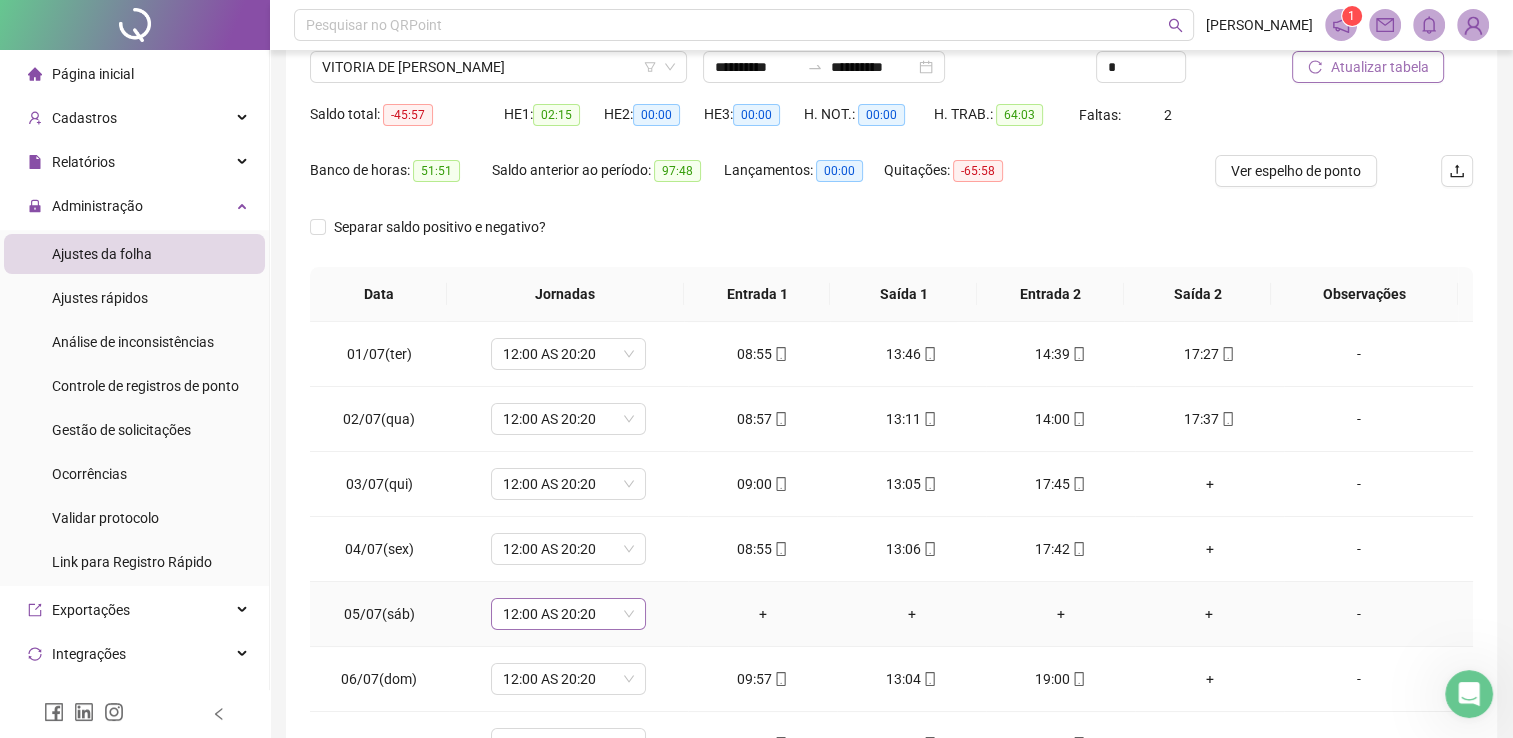click on "12:00 AS 20:20" at bounding box center (568, 614) 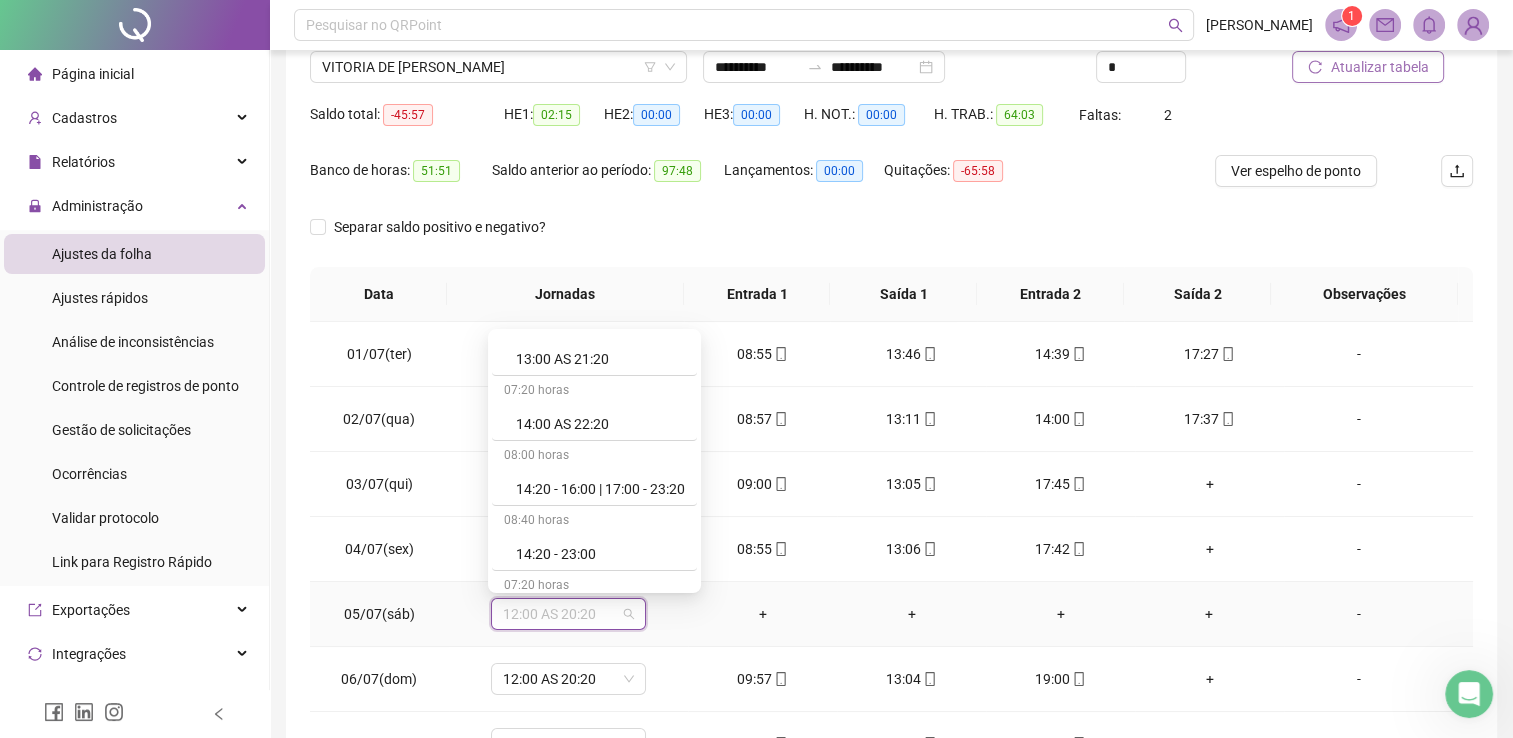 scroll, scrollTop: 896, scrollLeft: 0, axis: vertical 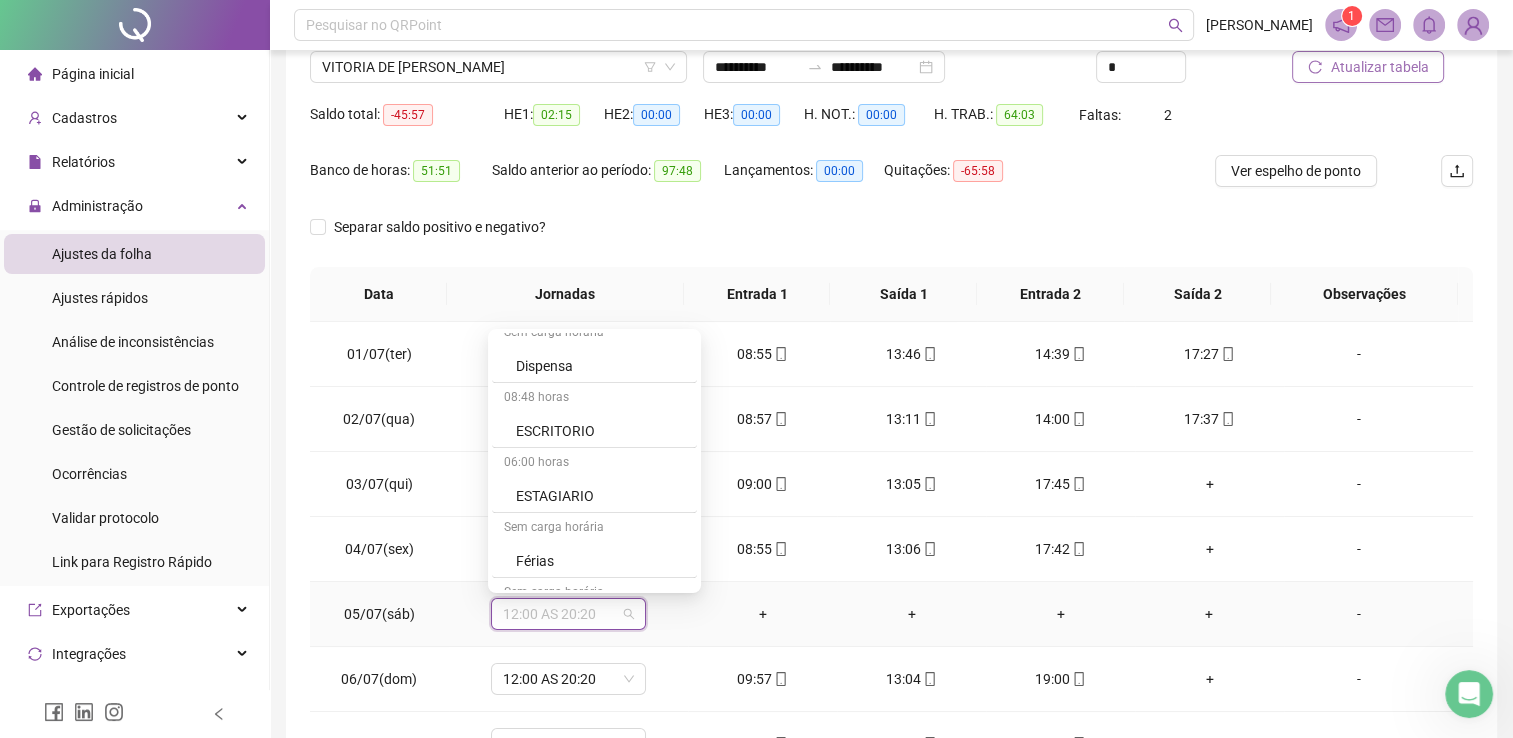 click on "07:20 horas 07:00 - 12:00 | 13:00 - 15:20 04:00 horas 08:00 - 12:00 07:20 horas 08:00 - 12:00 | 13:00 - 16:20 07:20 horas 08:00 - 12:00 | 13:00 - 16:20 08:00 horas 08:00-12:00-13:00-17:00 07:20 horas 08:00 AS 16:20 07:20 horas 09:00 AS 17:20 07:20 horas 10:00 AS 18:20 07:20 horas 11:00 AS 19:20 07:20 horas 12:00 AS 20:20 07:20 horas 13:00 AS 21:20 07:20 horas 14:00 AS 22:20 08:00 horas 14:20 - 16:00 | 17:00 - 23:20 08:40 horas 14:20 - 23:00 07:20 horas 14:40 - 16:00 | 17:00 - 23:00 08:20 horas 14:40 - 23:00 07:20 horas 16:00 AS 00:20 Sem carga horária Dispensa 08:48 horas ESCRITORIO 06:00 horas ESTAGIARIO Sem carga horária Férias Sem carga horária Folga Sem carga horária Folga compensatória Sem carga horária Licença" at bounding box center [594, 461] 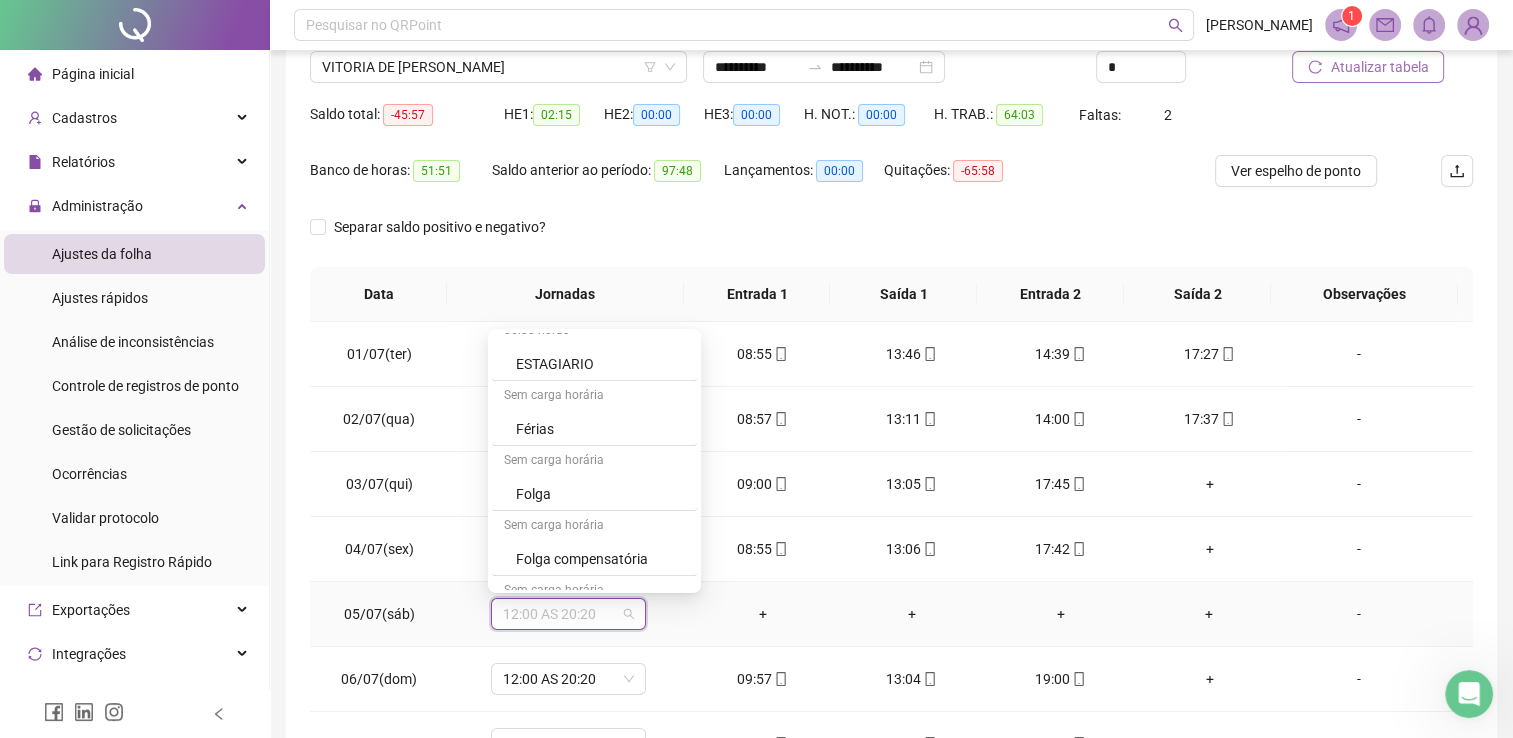 scroll, scrollTop: 1299, scrollLeft: 0, axis: vertical 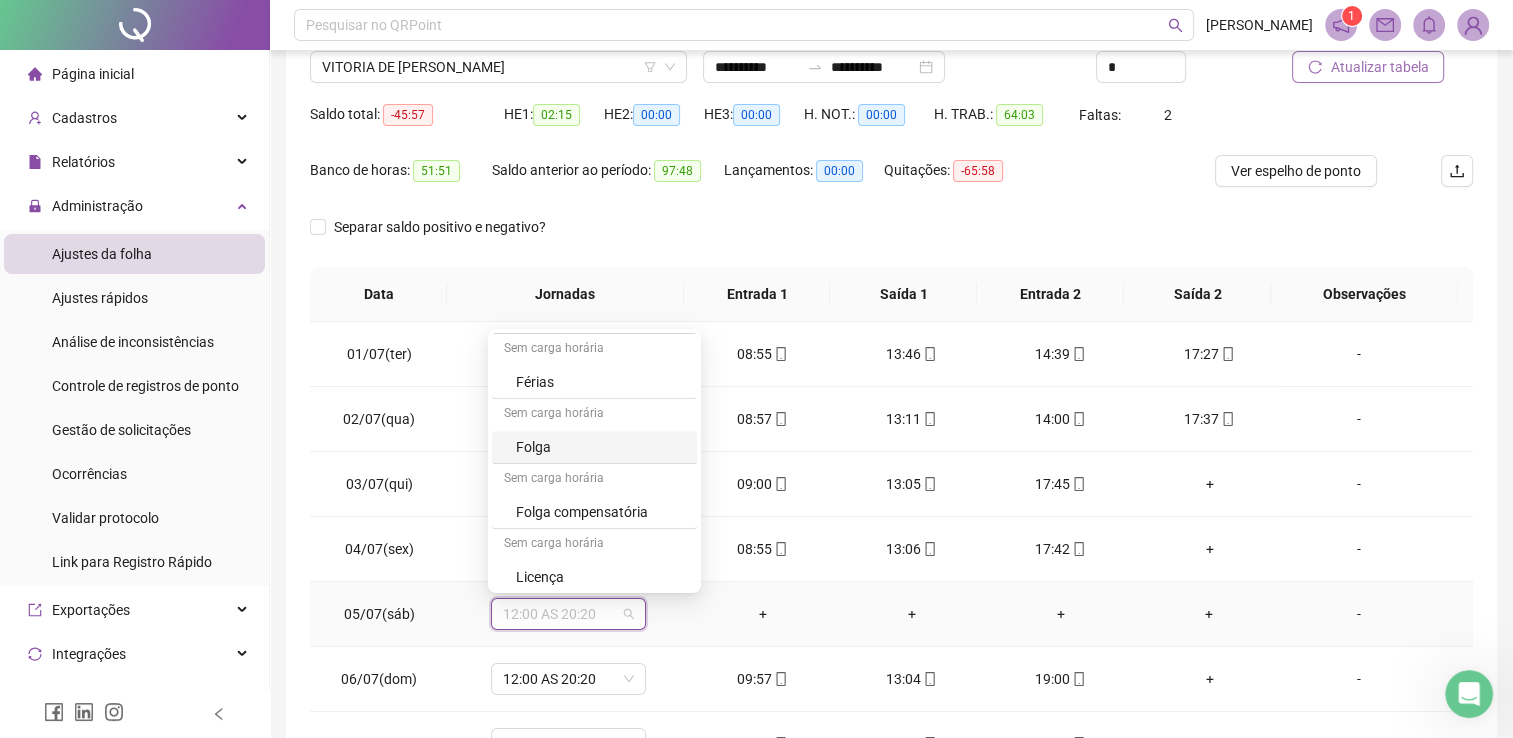 click on "Folga" at bounding box center (600, 447) 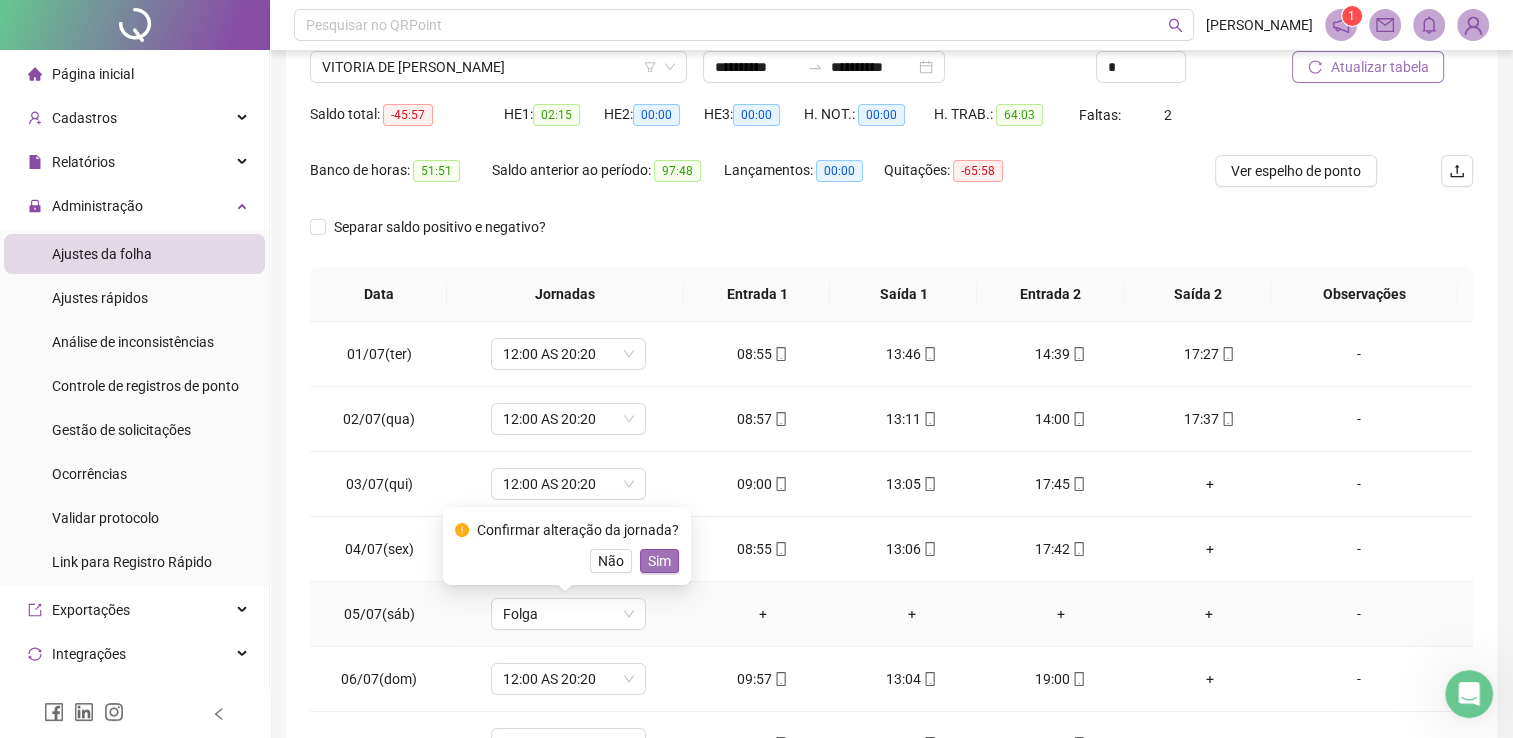 click on "Sim" at bounding box center [659, 561] 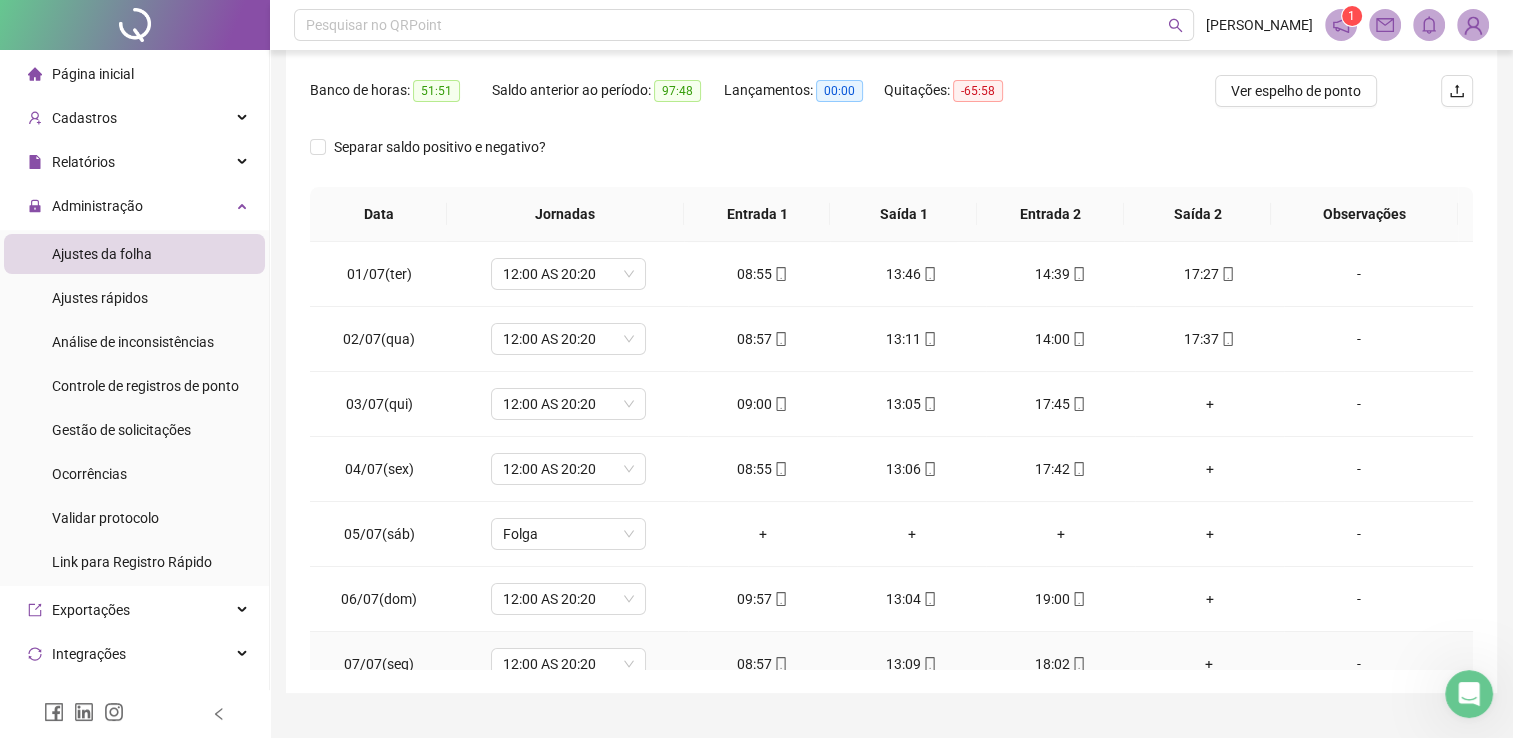 scroll, scrollTop: 283, scrollLeft: 0, axis: vertical 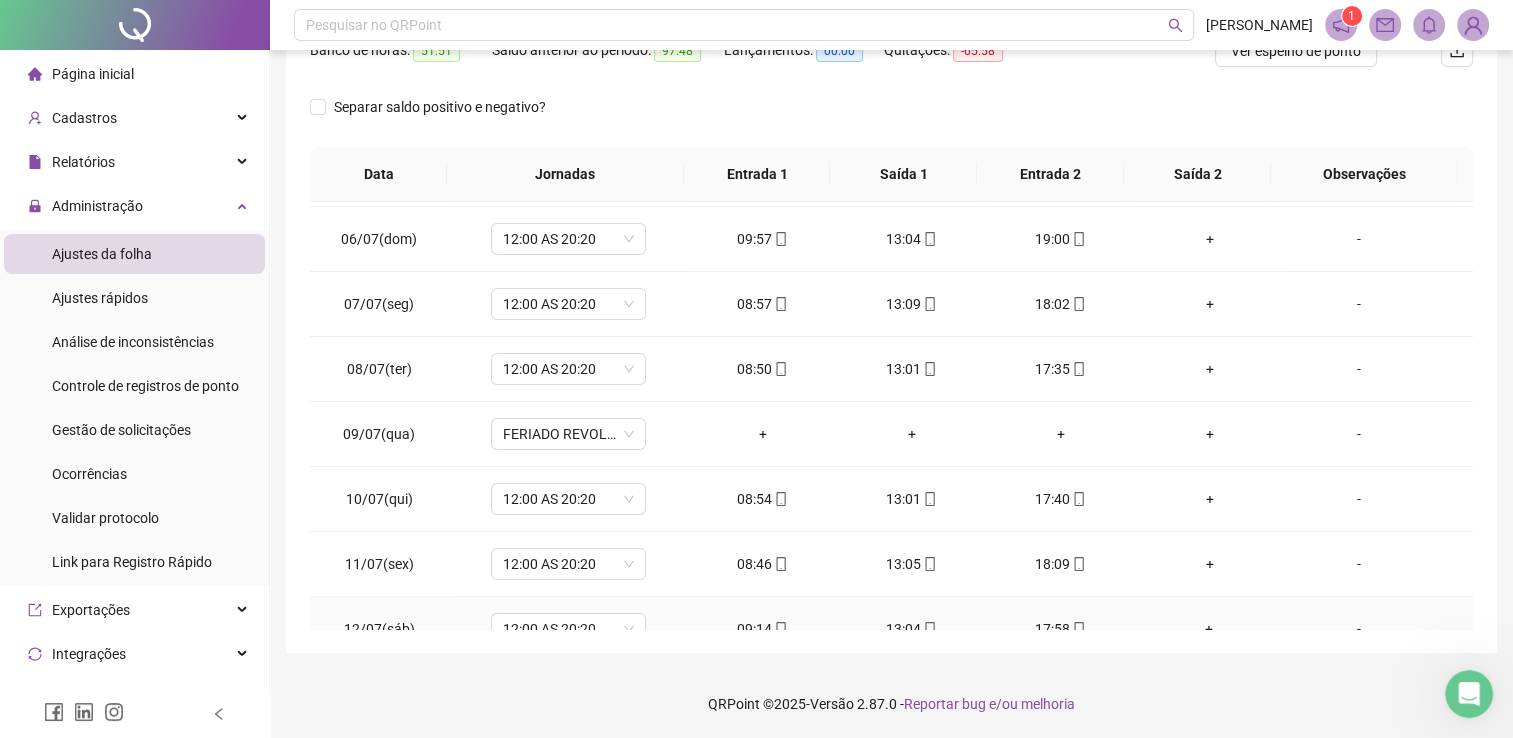 click on "-" at bounding box center (1378, 629) 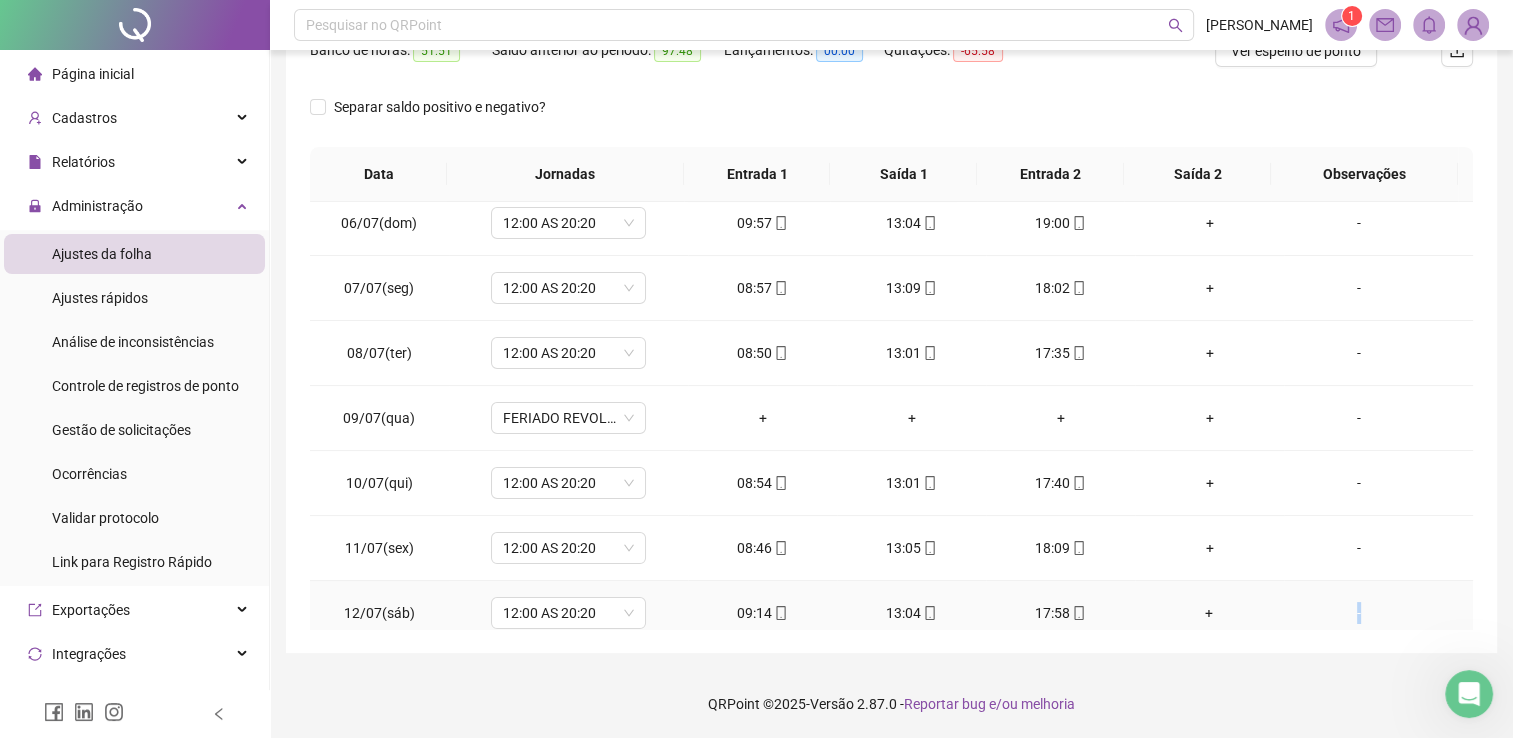 scroll, scrollTop: 359, scrollLeft: 0, axis: vertical 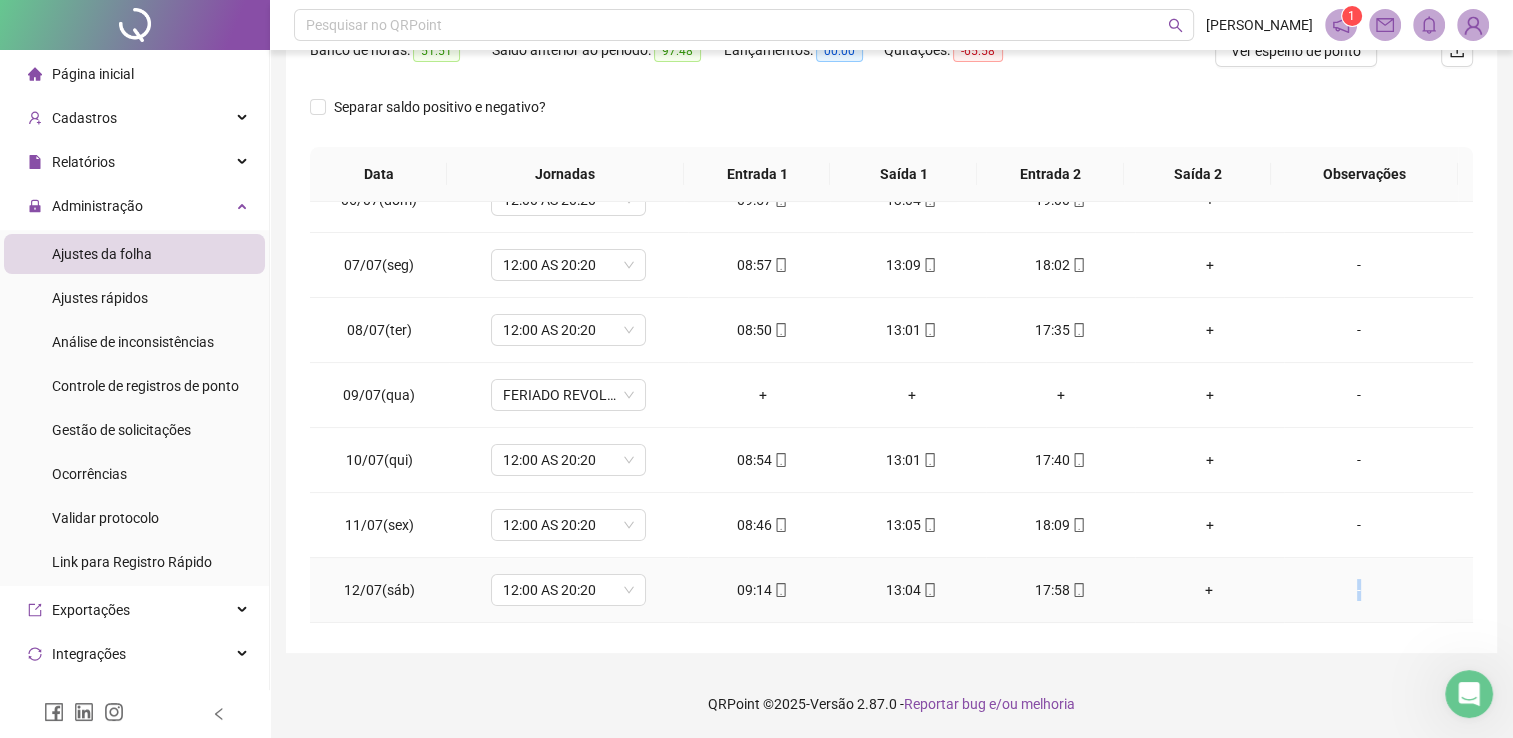 click on "-" at bounding box center (1378, 590) 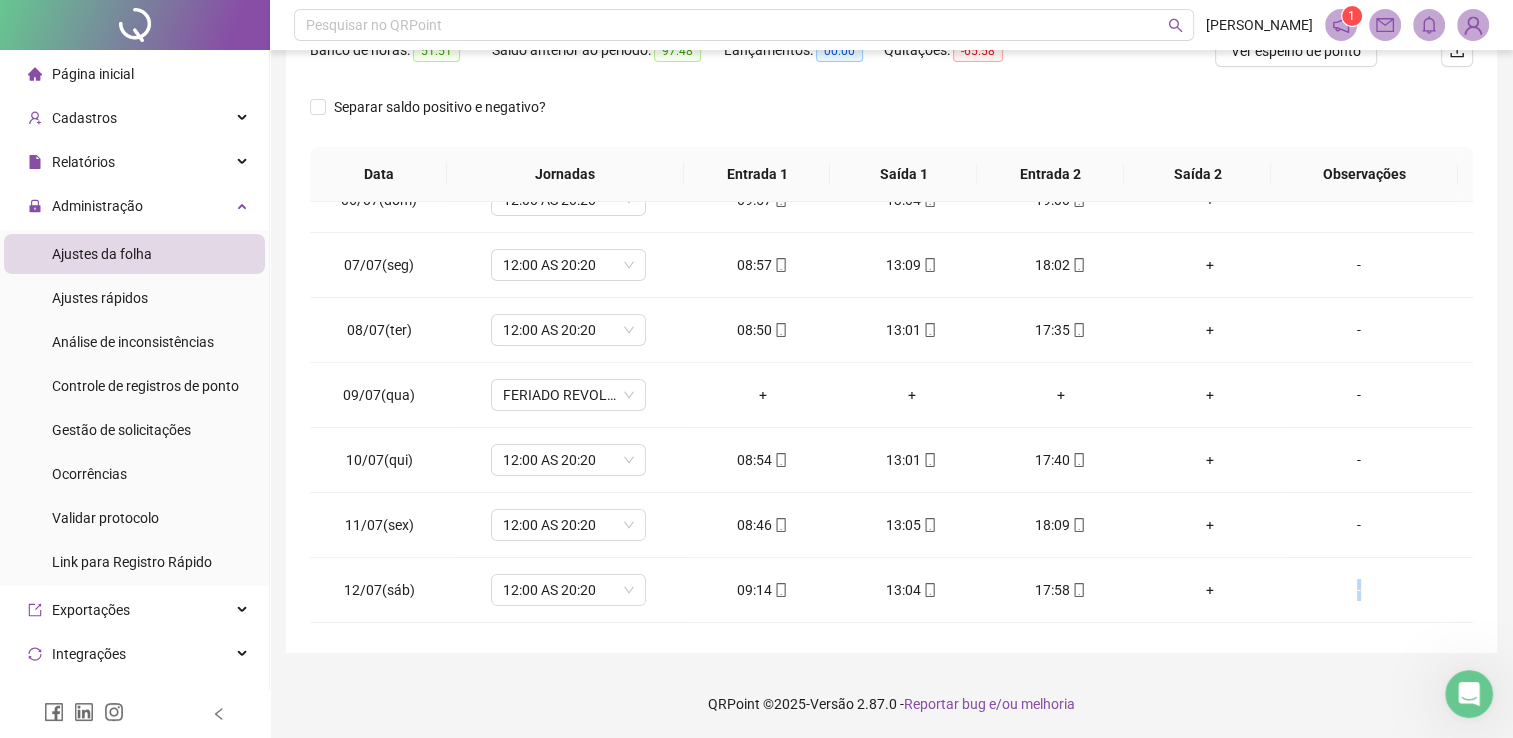 click on "01/07(ter) 12:00 AS 20:20 08:55 13:46 14:39 17:27 - 02/07(qua) 12:00 AS 20:20 08:57 13:11 14:00 17:37 - 03/07(qui) 12:00 AS 20:20 09:00 13:05 17:45 + - 04/07(sex) 12:00 AS 20:20 08:55 13:06 17:42 + - 05/07(sáb) Folga + + + + - 06/07(dom) 12:00 AS 20:20 09:57 13:04 19:00 + - 07/07(seg) 12:00 AS 20:20 08:57 13:09 18:02 + - 08/07(ter) 12:00 AS 20:20 08:50 13:01 17:35 + - 09/07(qua) FERIADO REVOLUÇÃO CONSTITUCIONALISTA DE 1932 + + + + - 10/07(qui) 12:00 AS 20:20 08:54 13:01 17:40 + - 11/07(sex) 12:00 AS 20:20 08:46 13:05 18:09 + - 12/07(sáb) 12:00 AS 20:20 09:14 13:04 17:58 + - 13/07(dom) 12:00 AS 20:20 09:49 13:28 + + - 14/07(seg) 12:00 AS 20:20 08:54 13:01 17:25 + - 15/07(ter) 12:00 AS 20:20 08:57 17:42 + + - 16/07(qua) 12:00 AS 20:20 + + + + -" at bounding box center [891, 415] 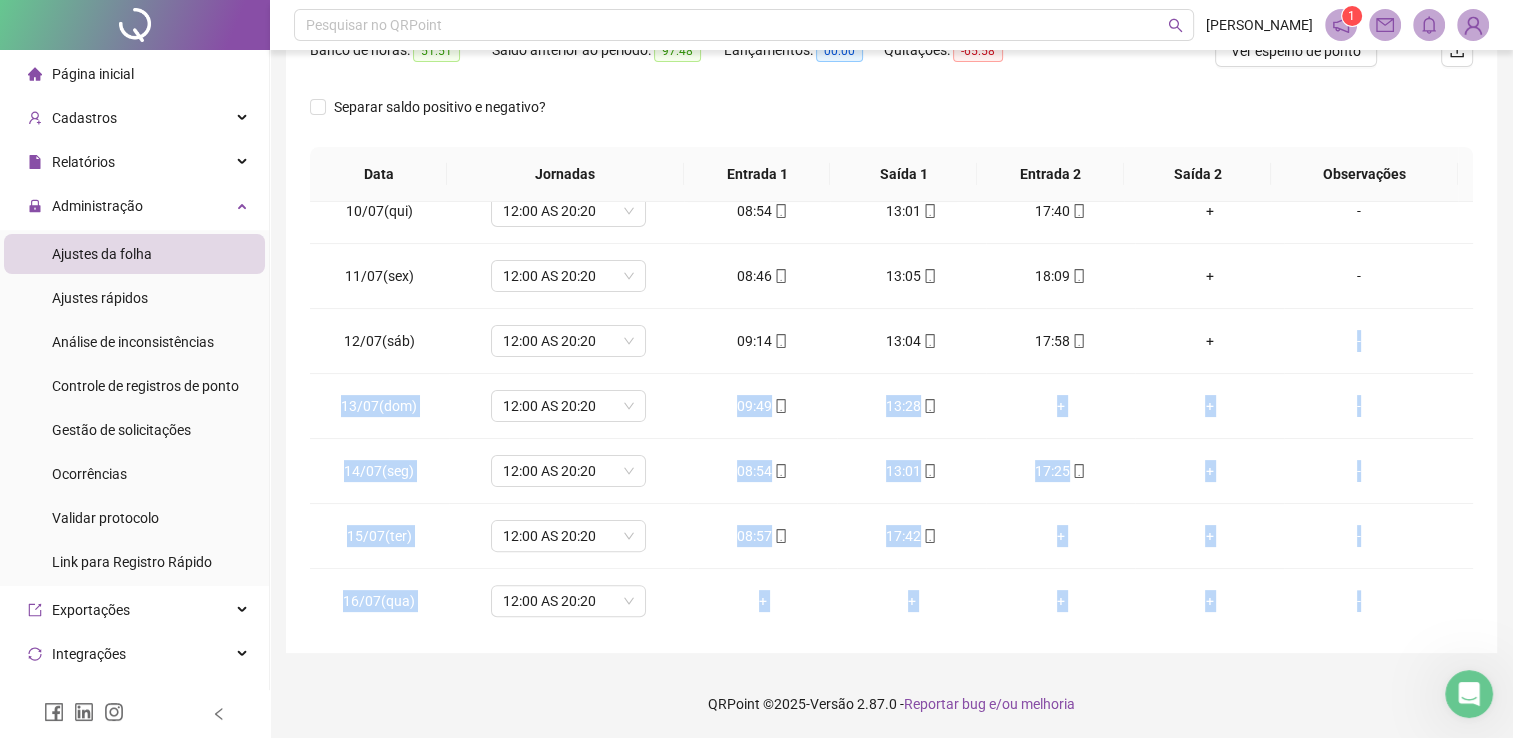 scroll, scrollTop: 609, scrollLeft: 0, axis: vertical 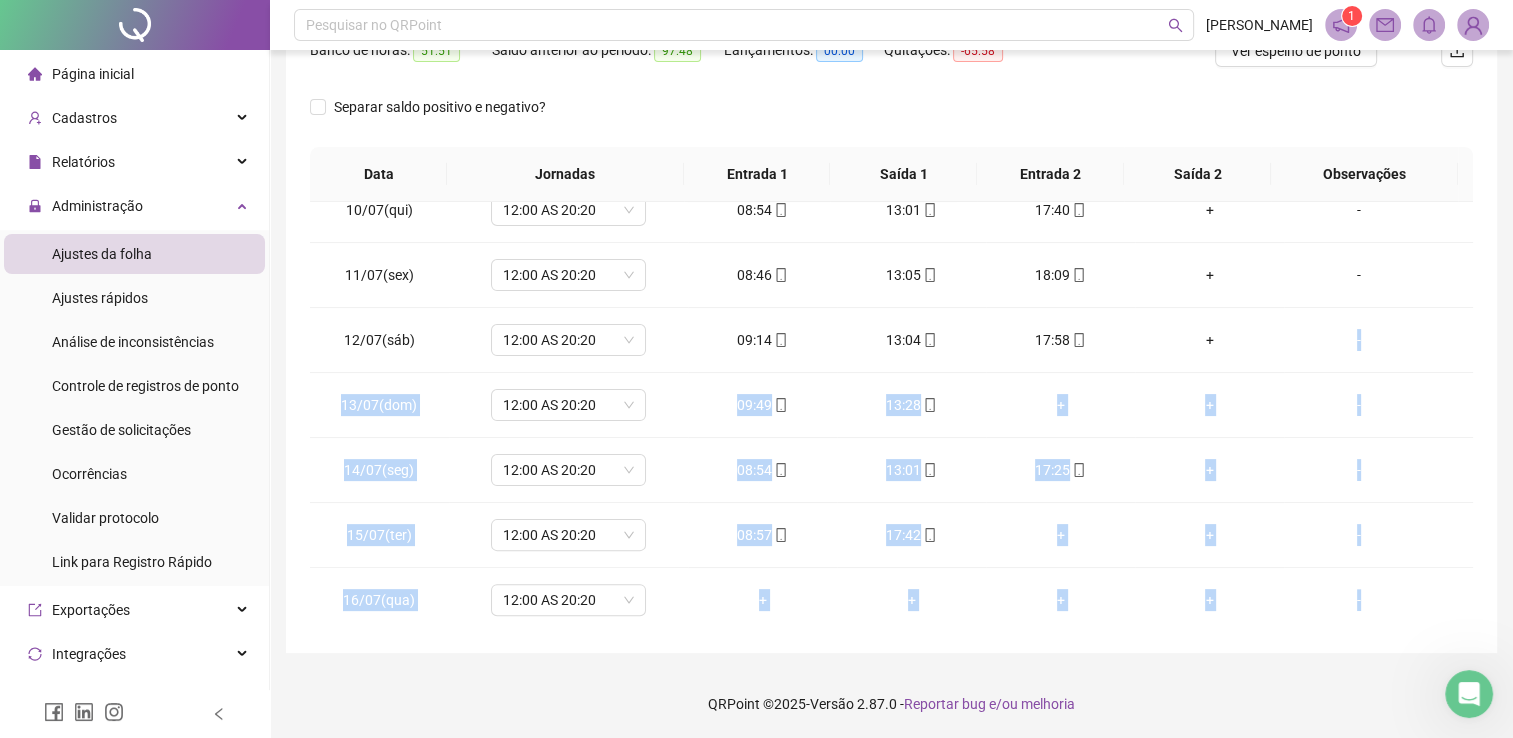 click on "**********" at bounding box center (891, 228) 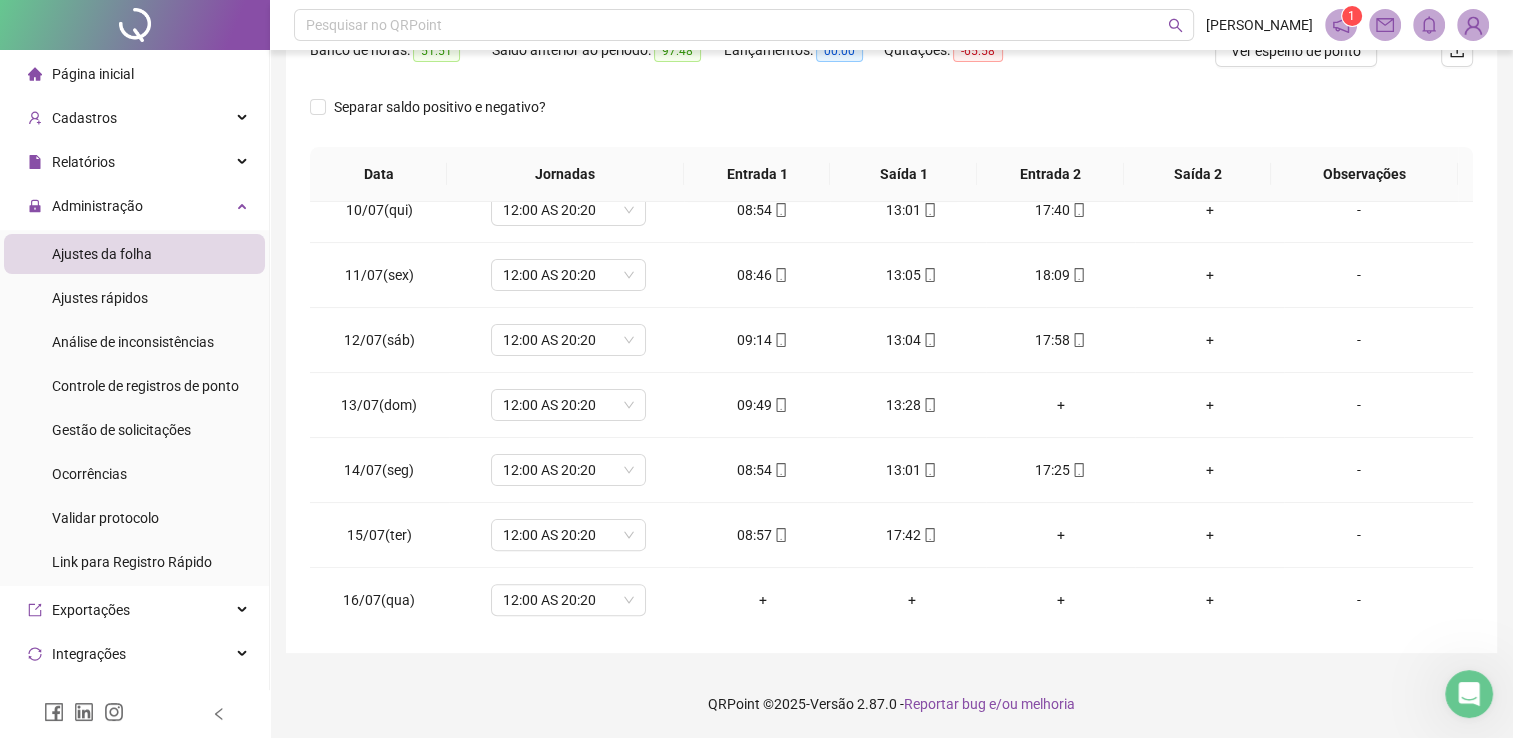 scroll, scrollTop: 0, scrollLeft: 0, axis: both 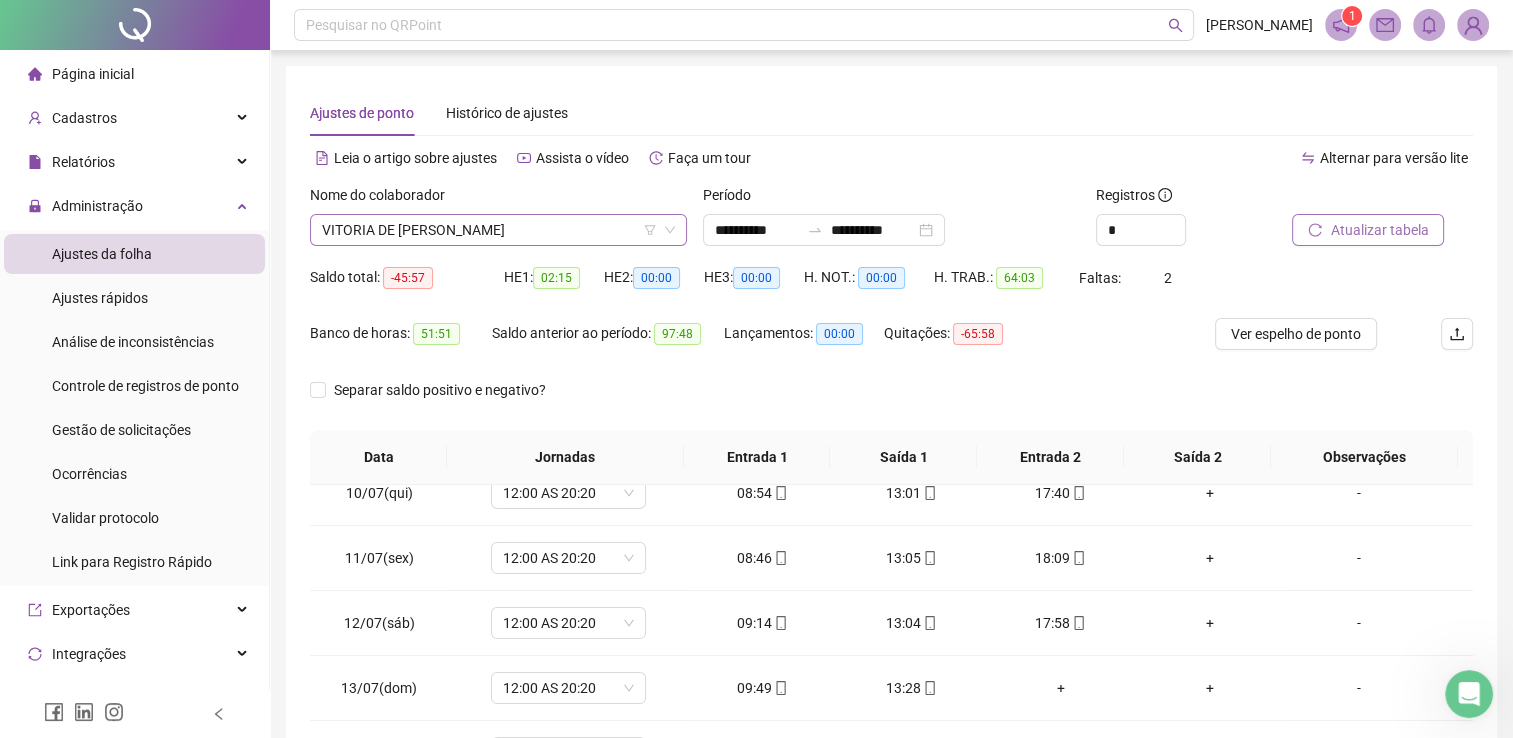 click 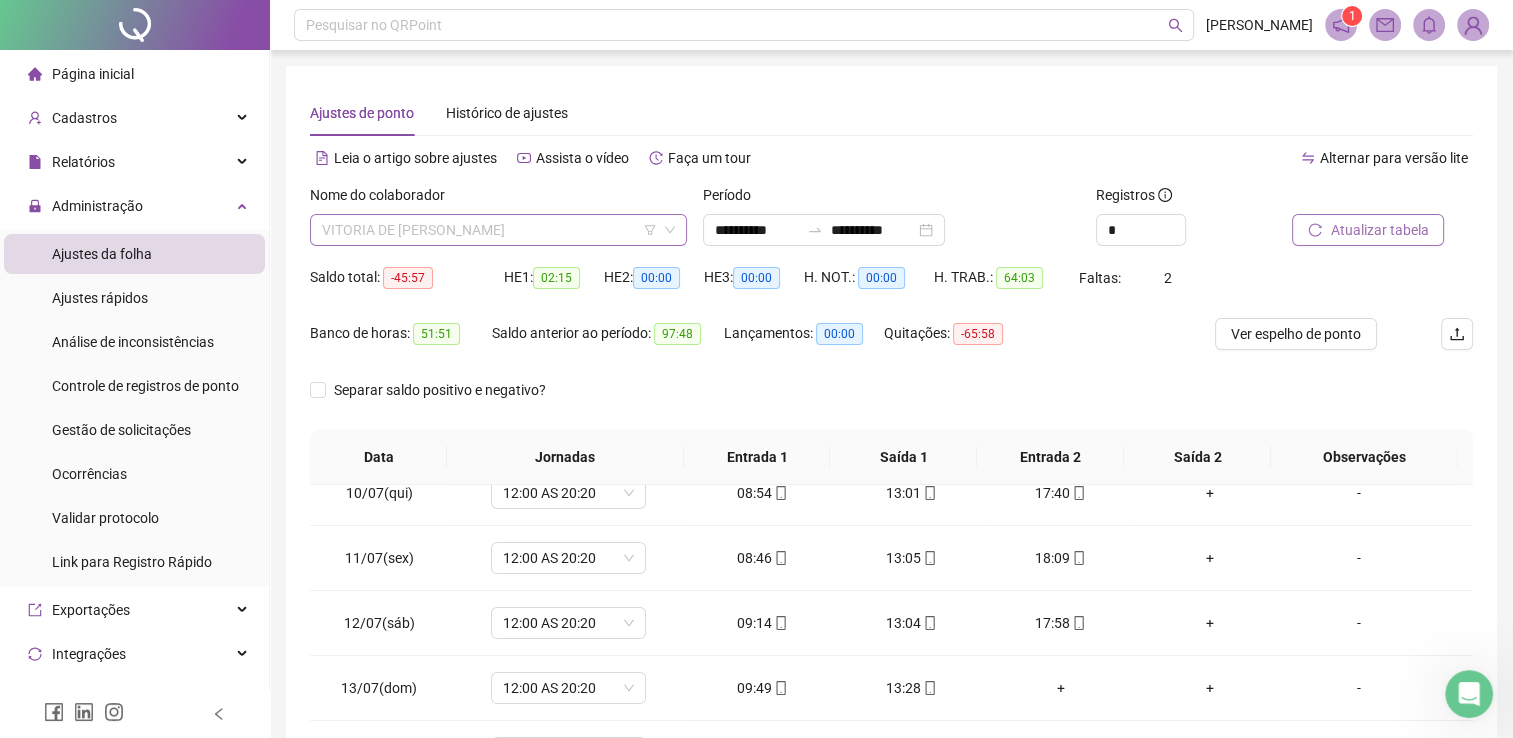 click on "VITORIA DE BRITO COSTA" at bounding box center (498, 230) 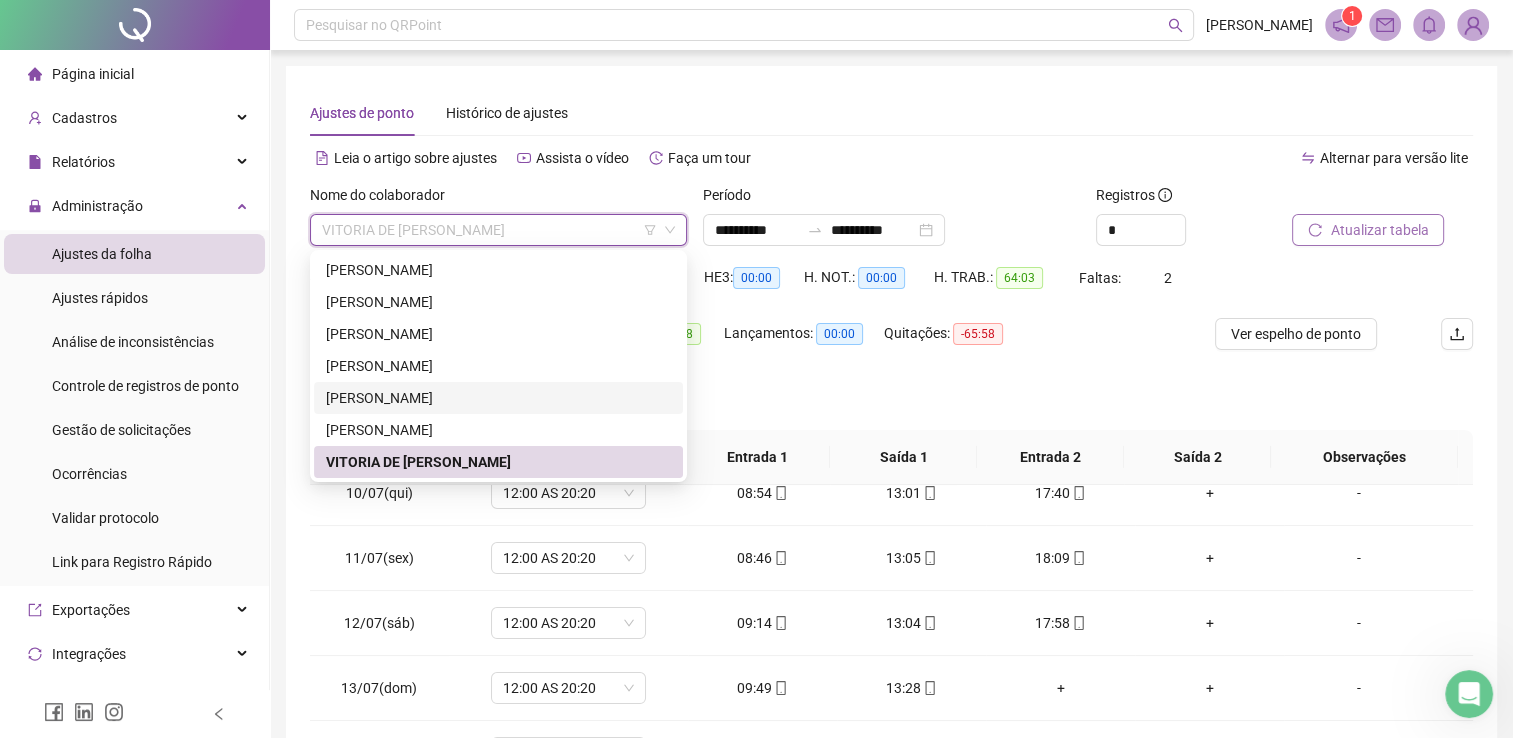 click on "SARAH CAMARGO DE SOUZA MENDES" at bounding box center (498, 398) 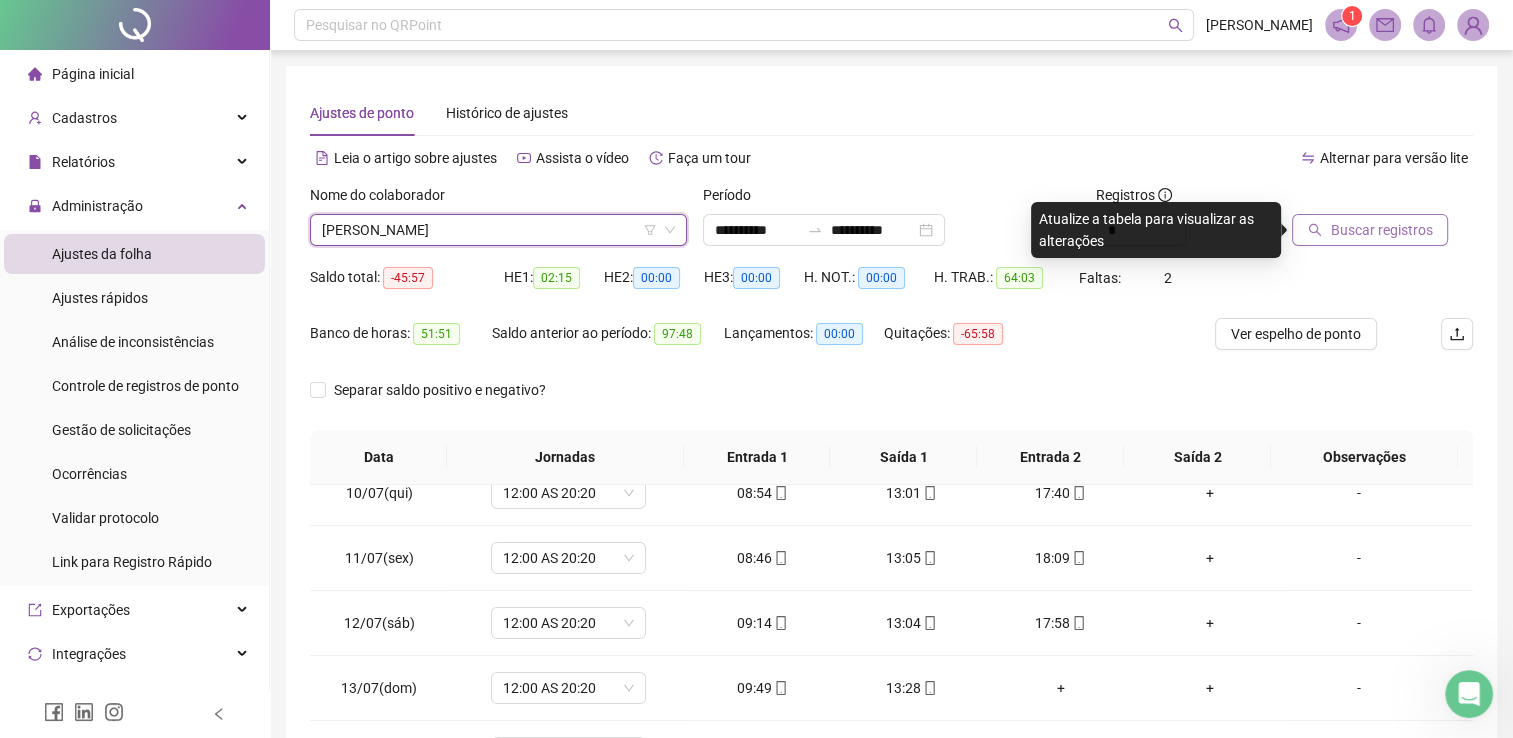 click on "Buscar registros" at bounding box center (1381, 230) 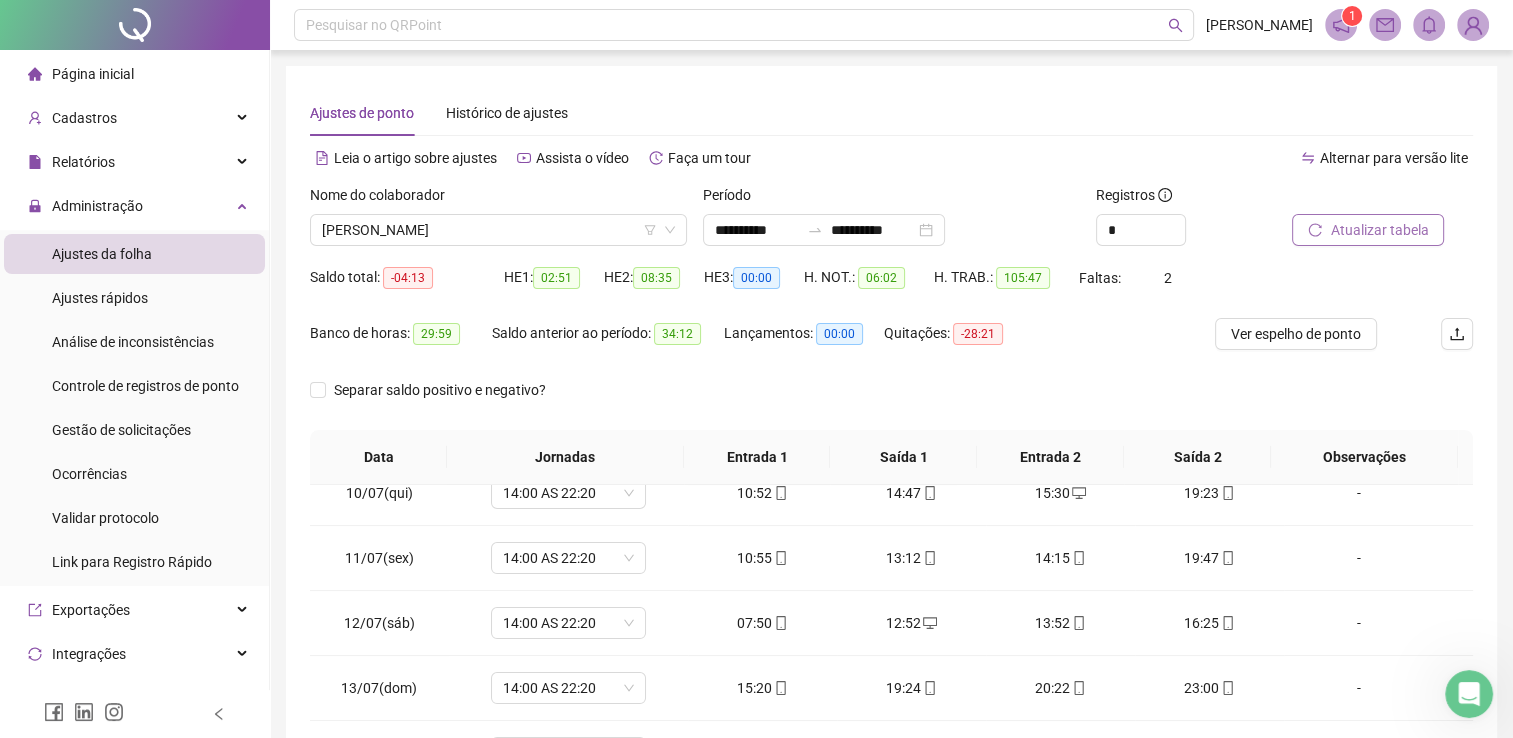 scroll, scrollTop: 236, scrollLeft: 0, axis: vertical 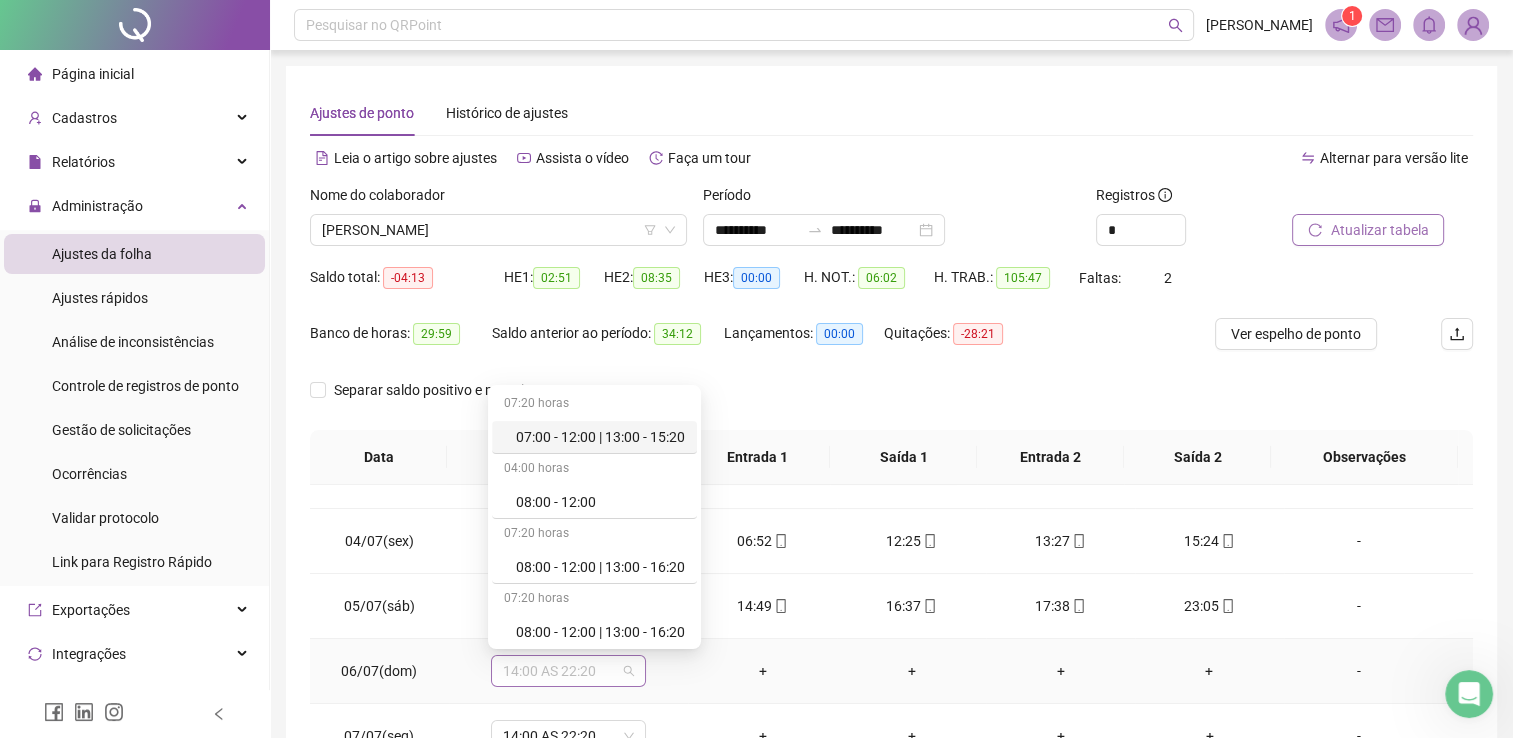 click on "14:00 AS 22:20" at bounding box center [568, 671] 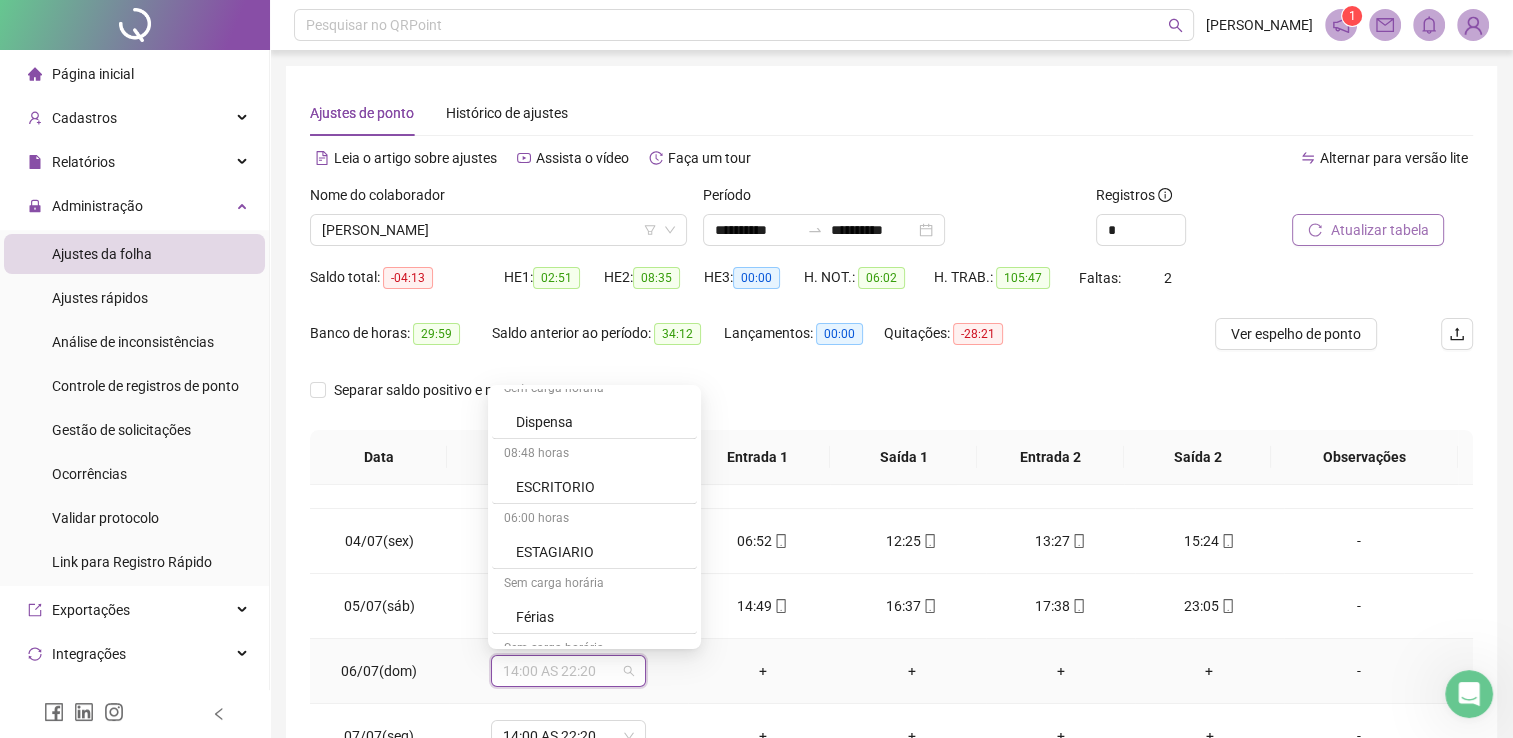 scroll, scrollTop: 1299, scrollLeft: 0, axis: vertical 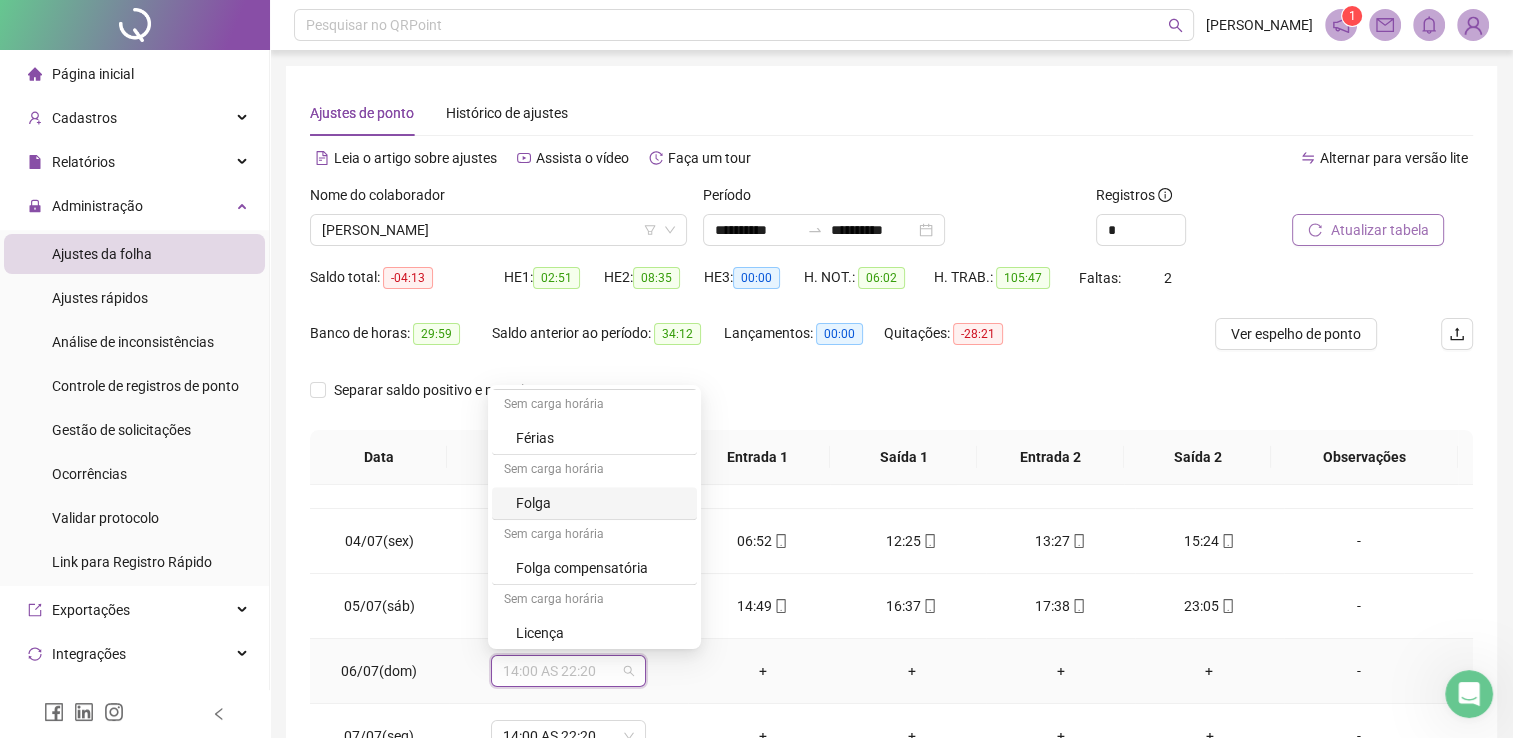 click on "Folga" at bounding box center (600, 503) 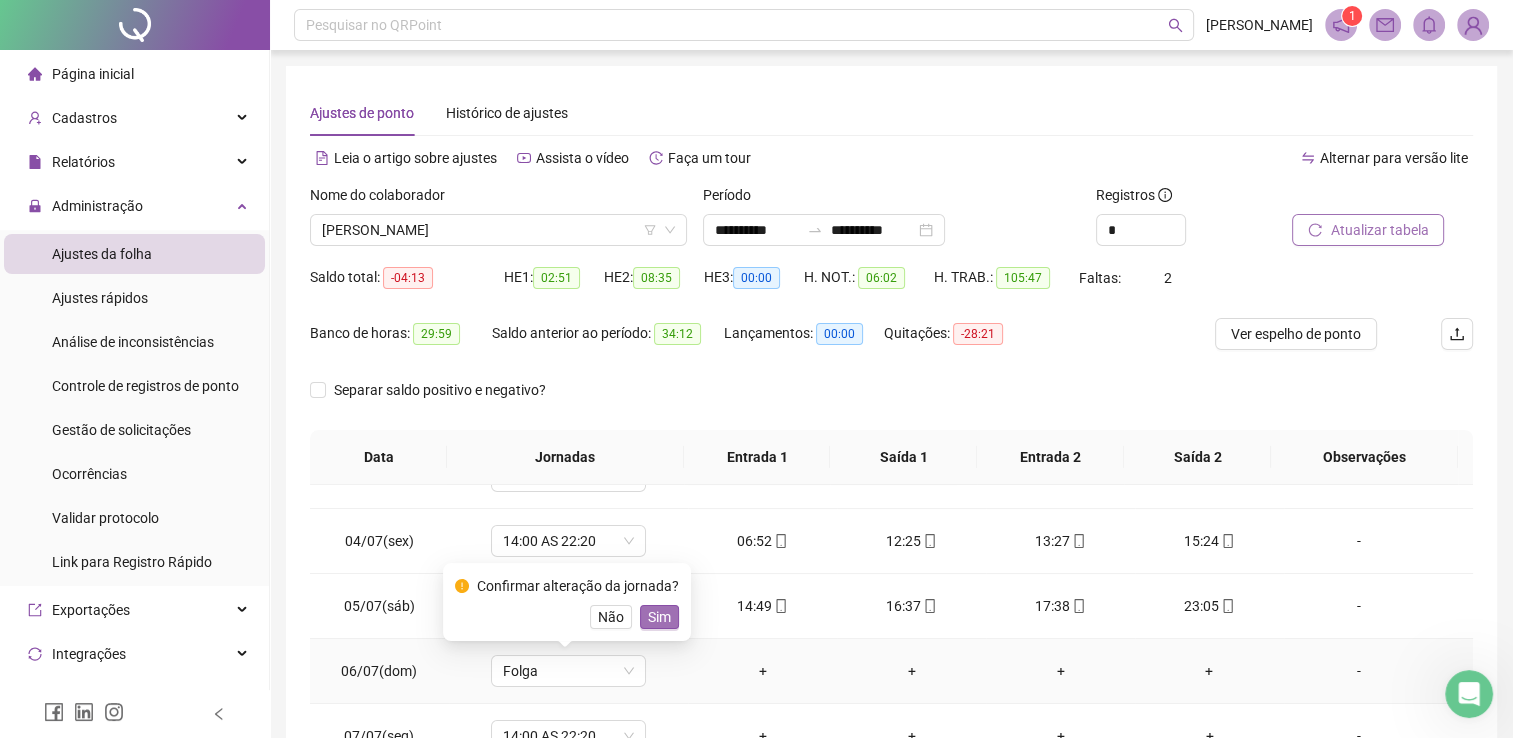 click on "Sim" at bounding box center (659, 617) 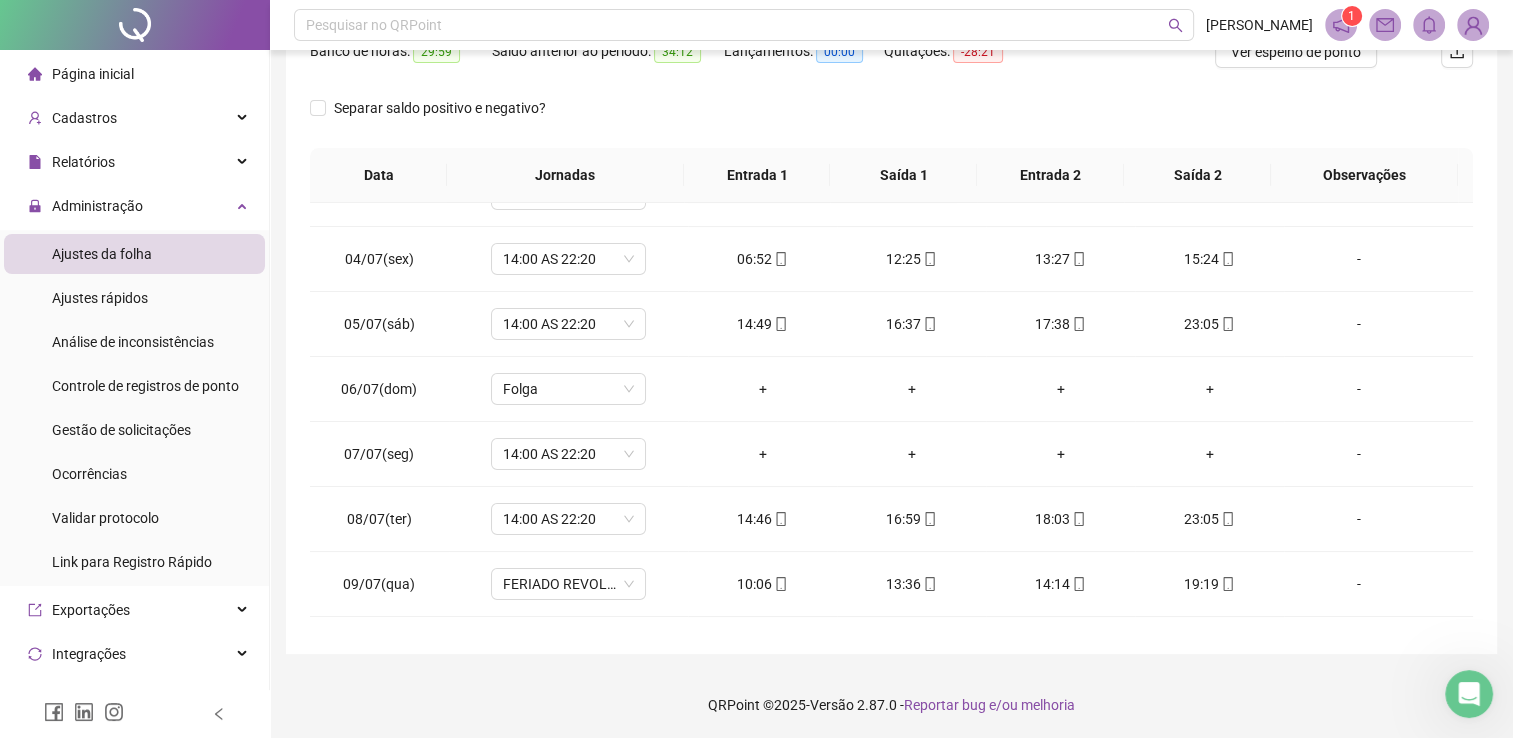 scroll, scrollTop: 283, scrollLeft: 0, axis: vertical 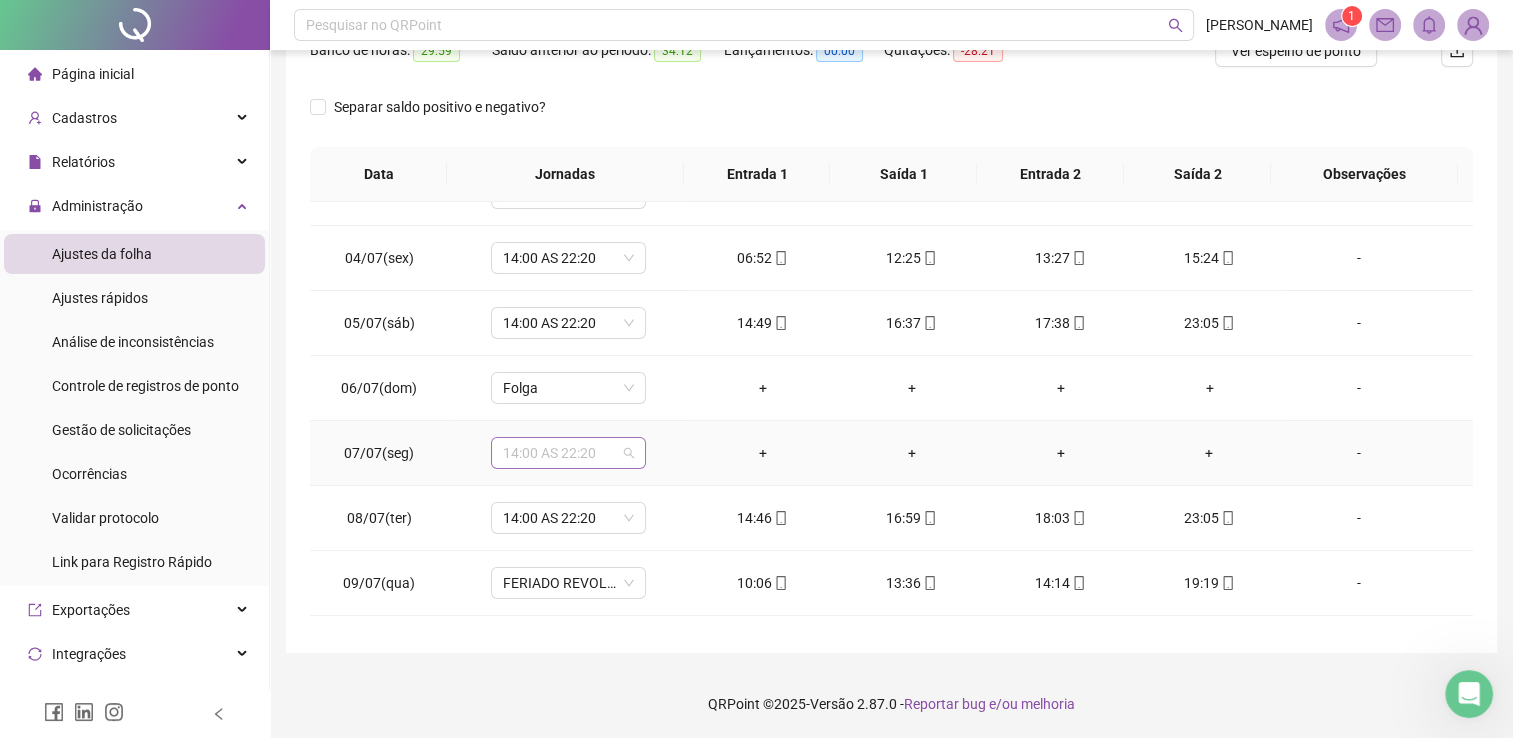 click on "14:00 AS 22:20" at bounding box center (568, 453) 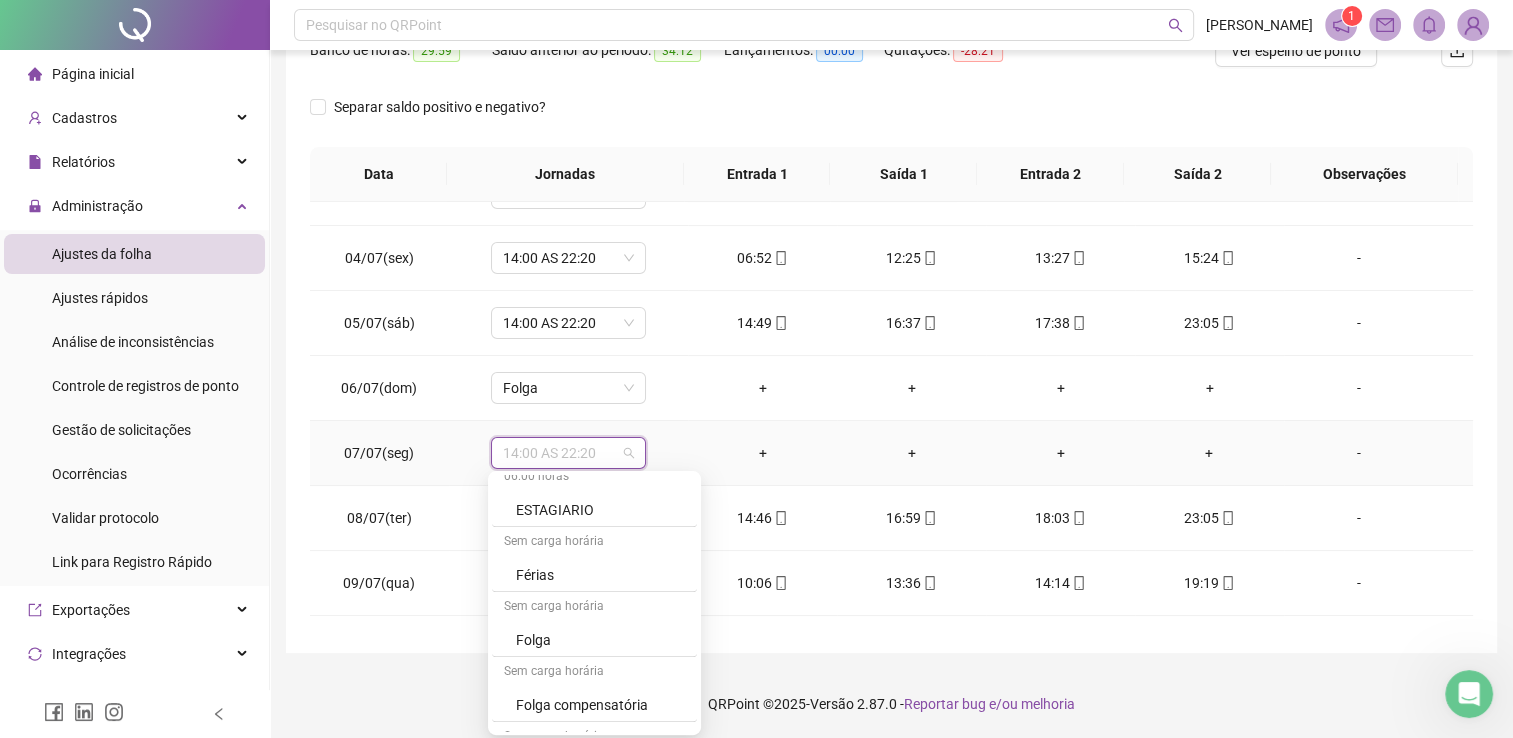 scroll, scrollTop: 1299, scrollLeft: 0, axis: vertical 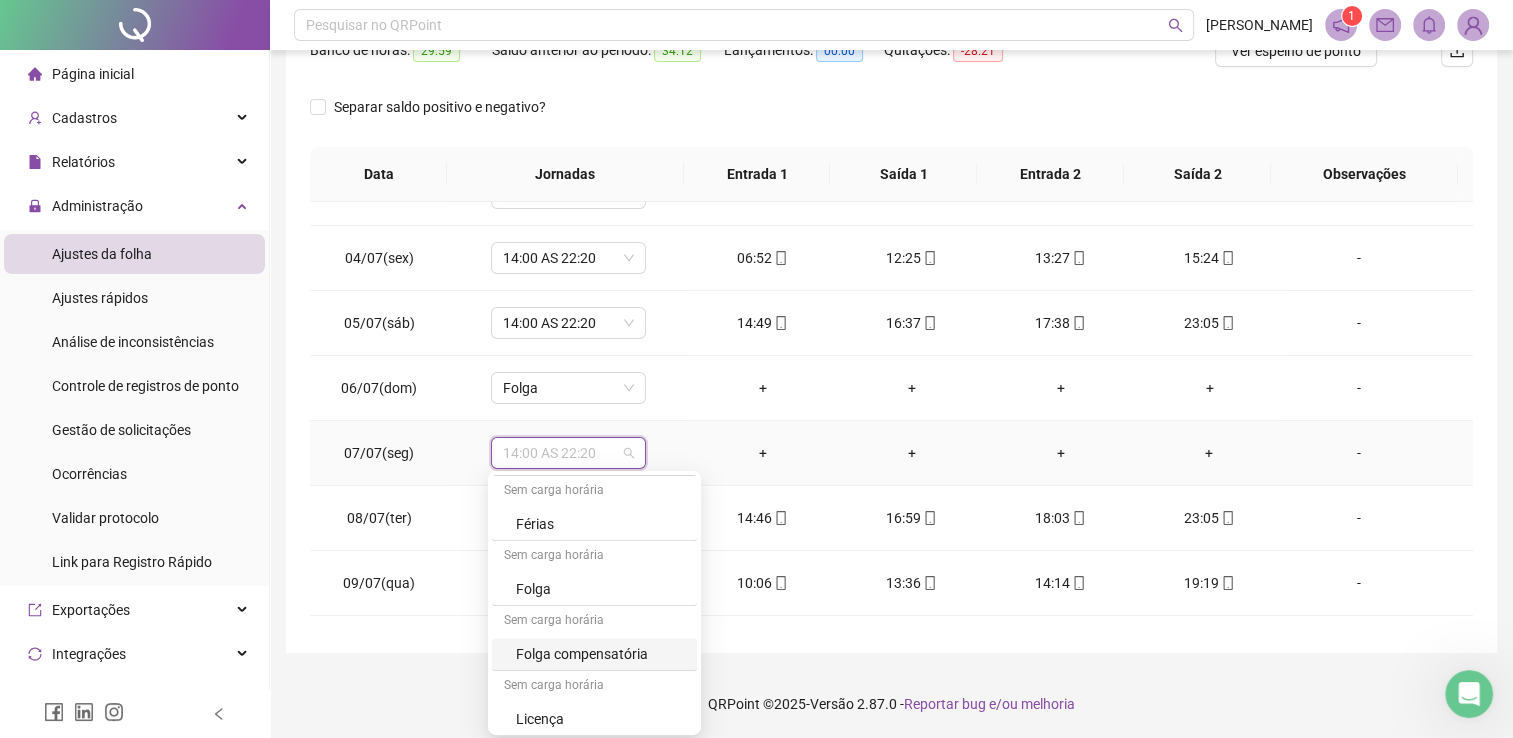 click on "Folga compensatória" at bounding box center (600, 654) 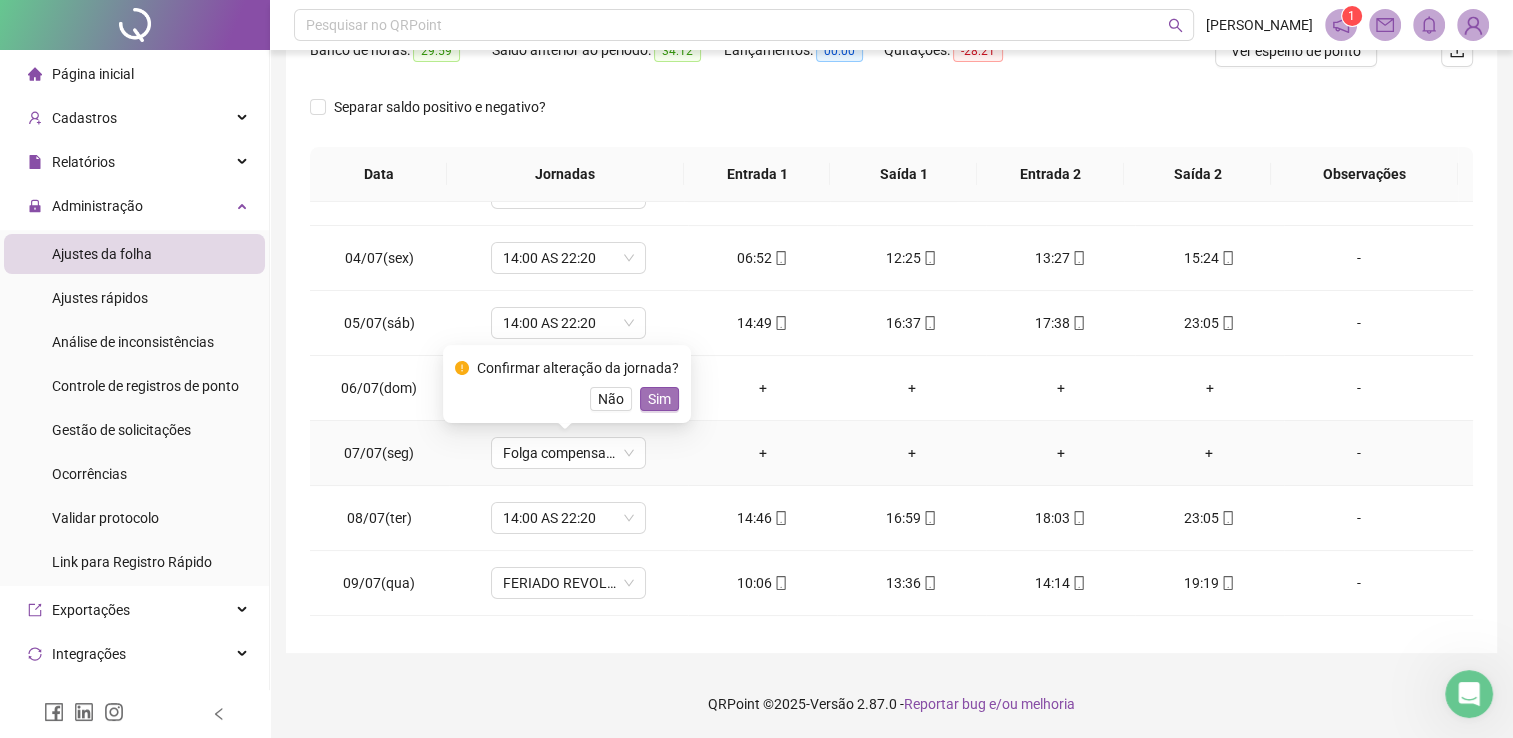 click on "Sim" at bounding box center [659, 399] 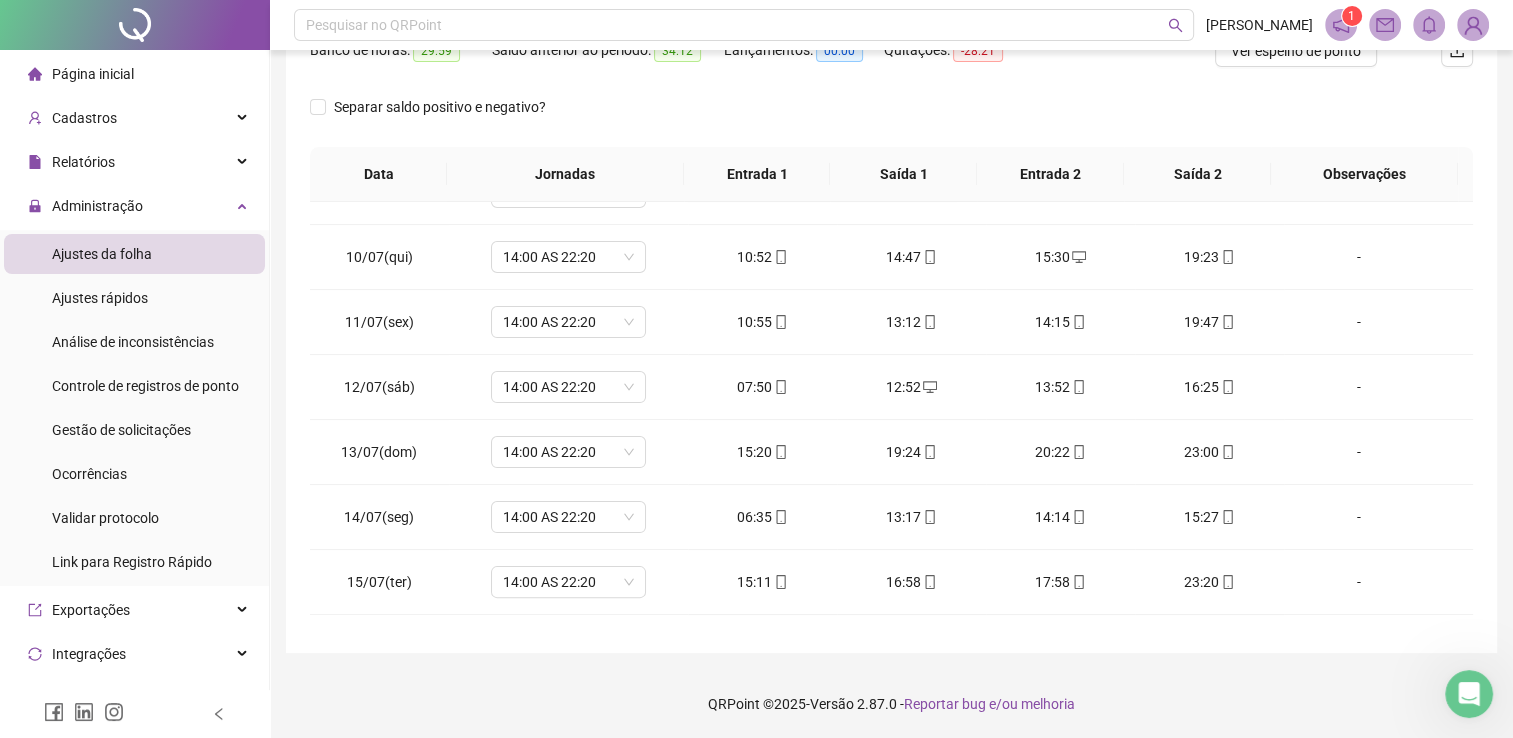 scroll, scrollTop: 609, scrollLeft: 0, axis: vertical 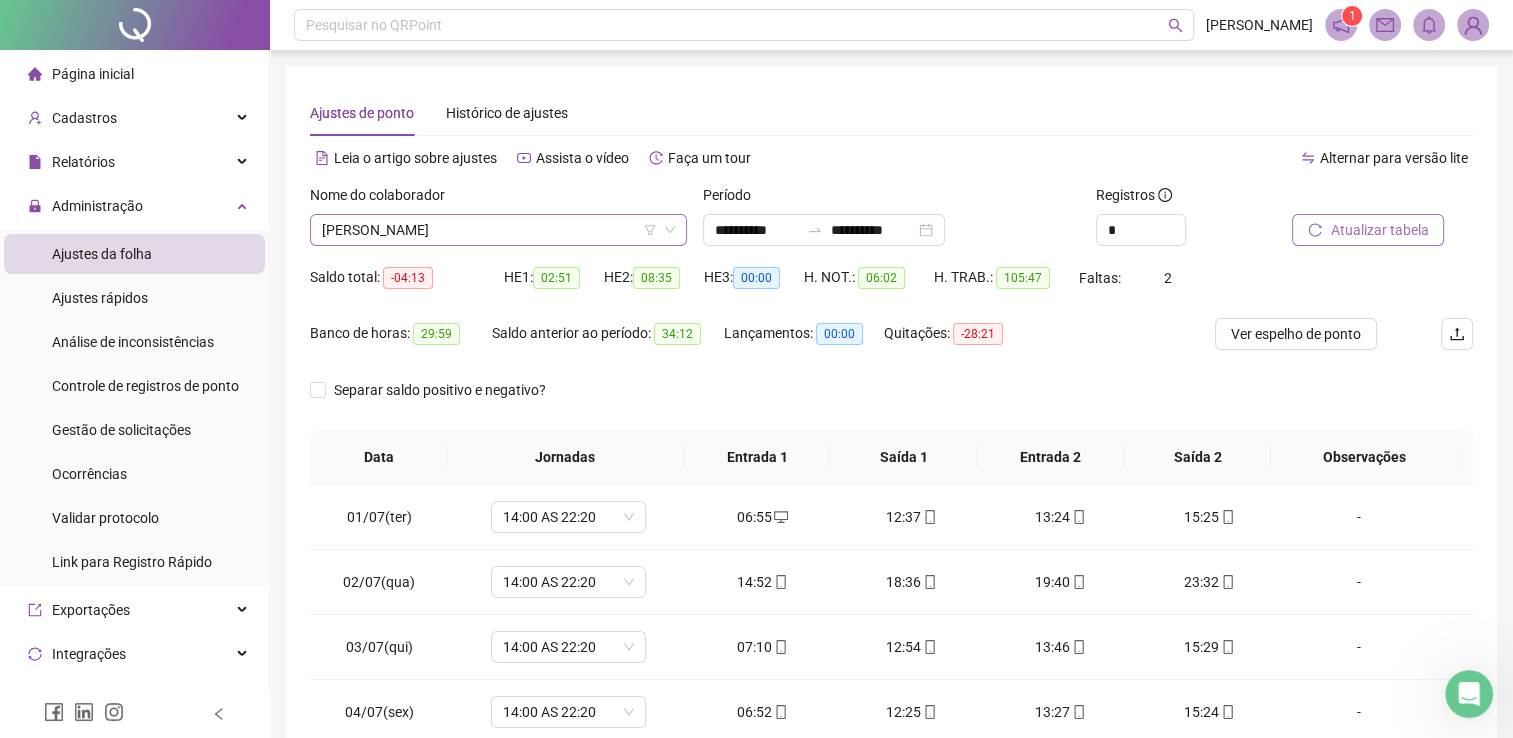 click 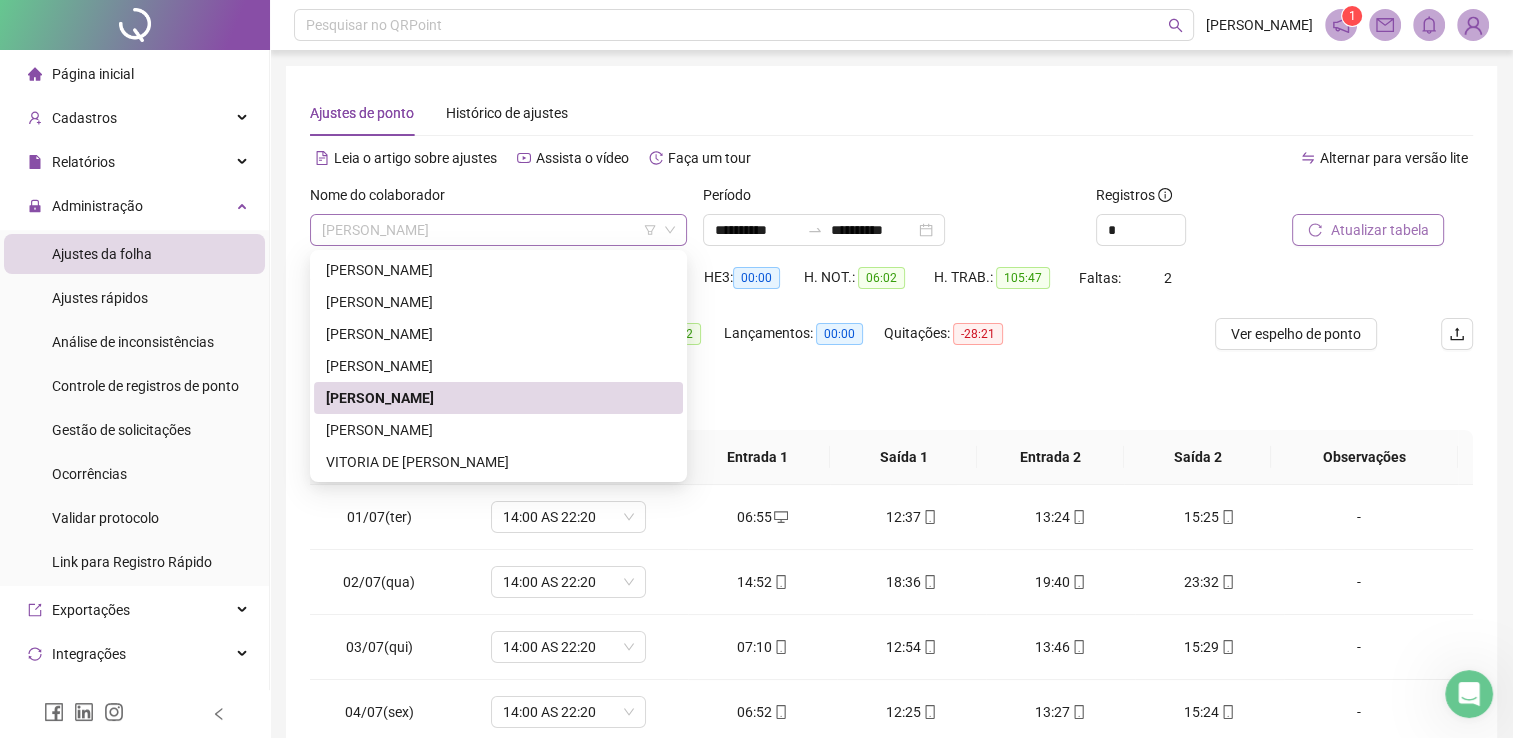 click on "SARAH CAMARGO DE SOUZA MENDES" at bounding box center (498, 230) 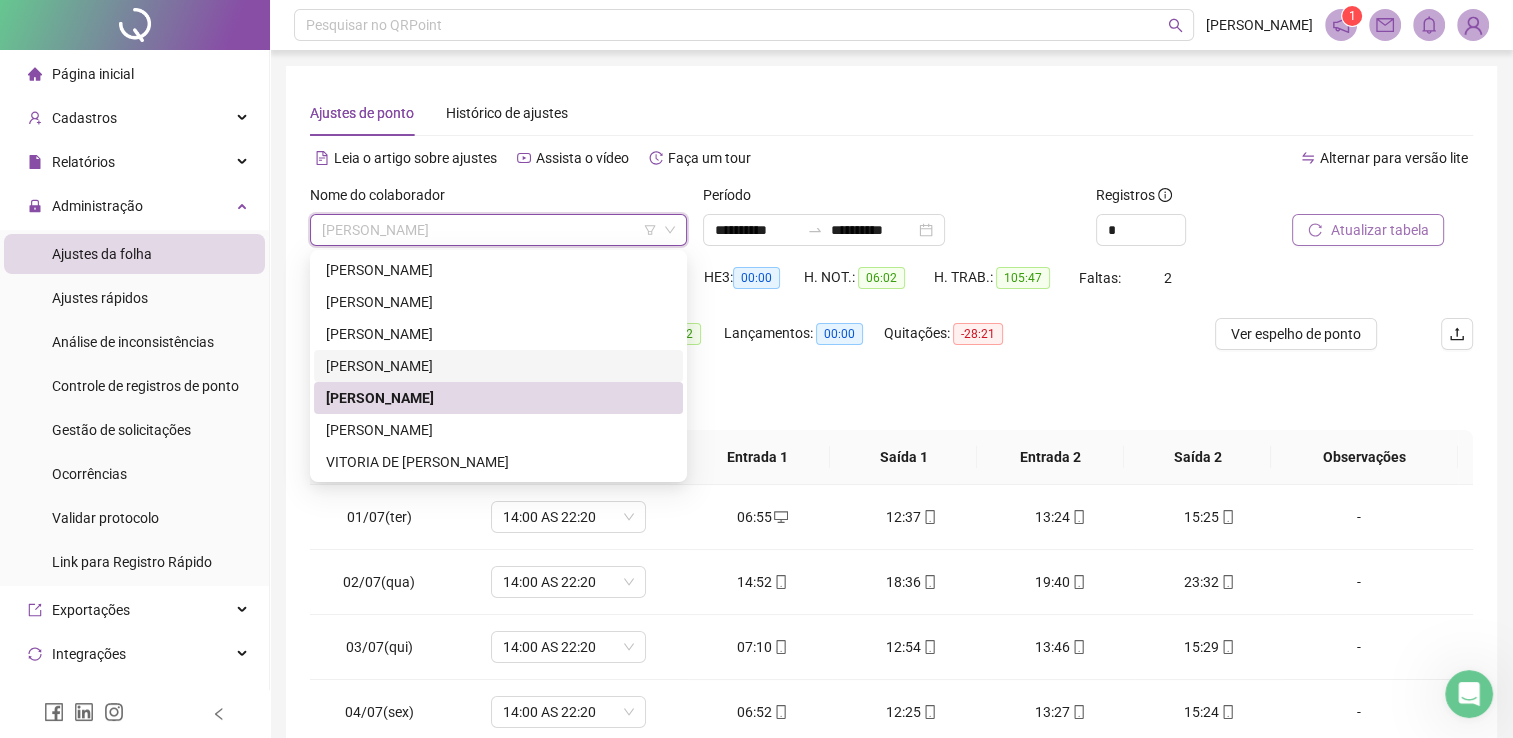 click on "MARIA EDUARDA DA SILVA ROLIM RODRIGUES" at bounding box center (498, 366) 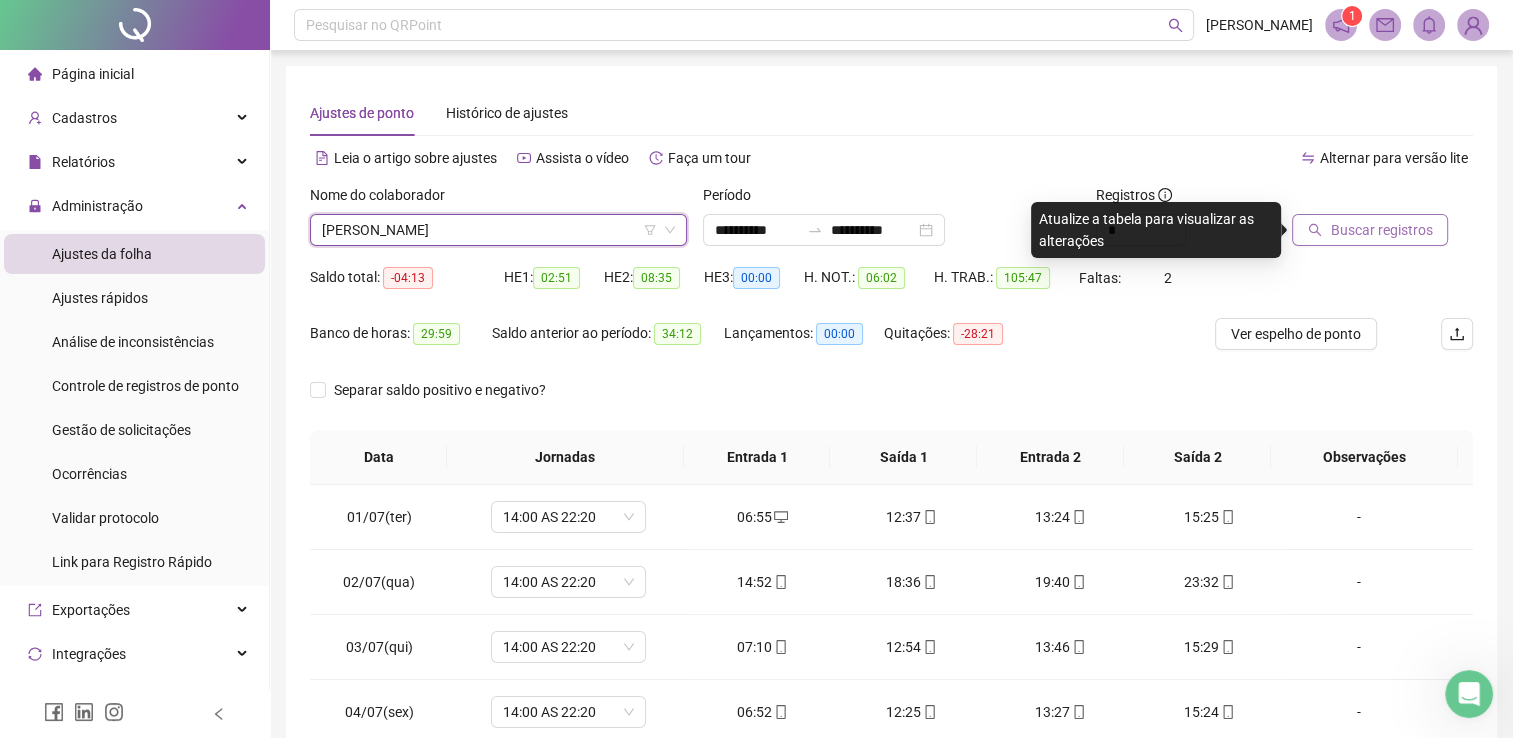 click on "Buscar registros" at bounding box center [1370, 230] 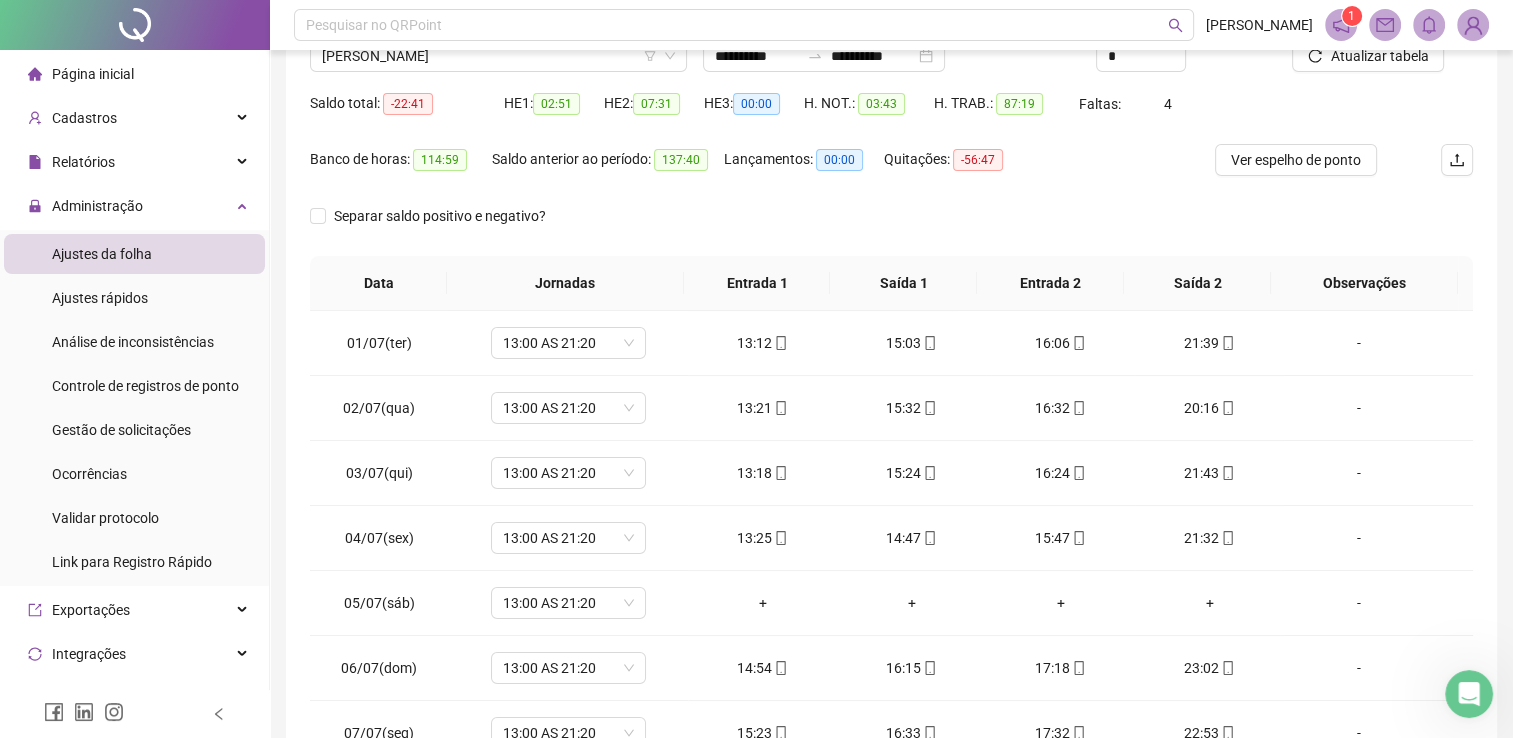 scroll, scrollTop: 200, scrollLeft: 0, axis: vertical 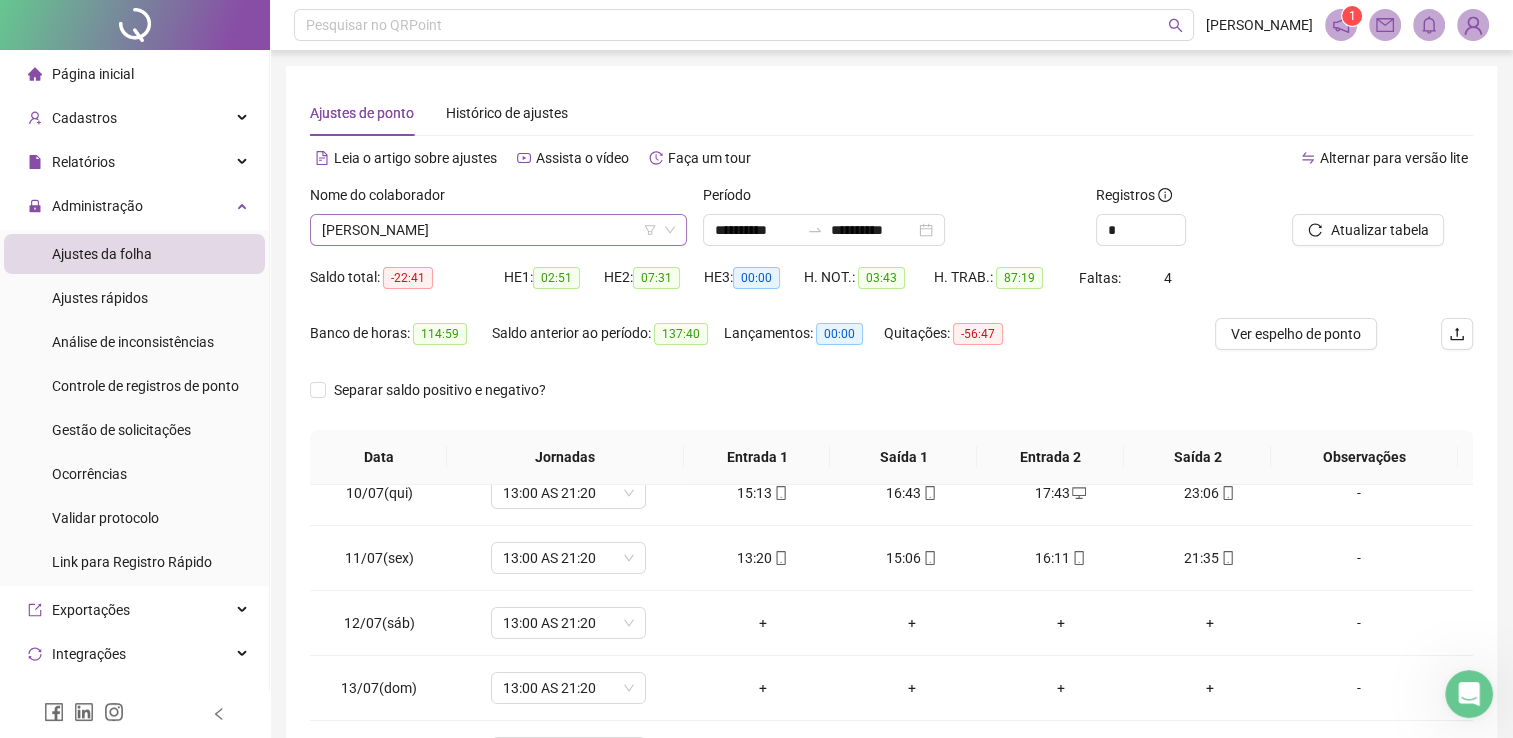 click 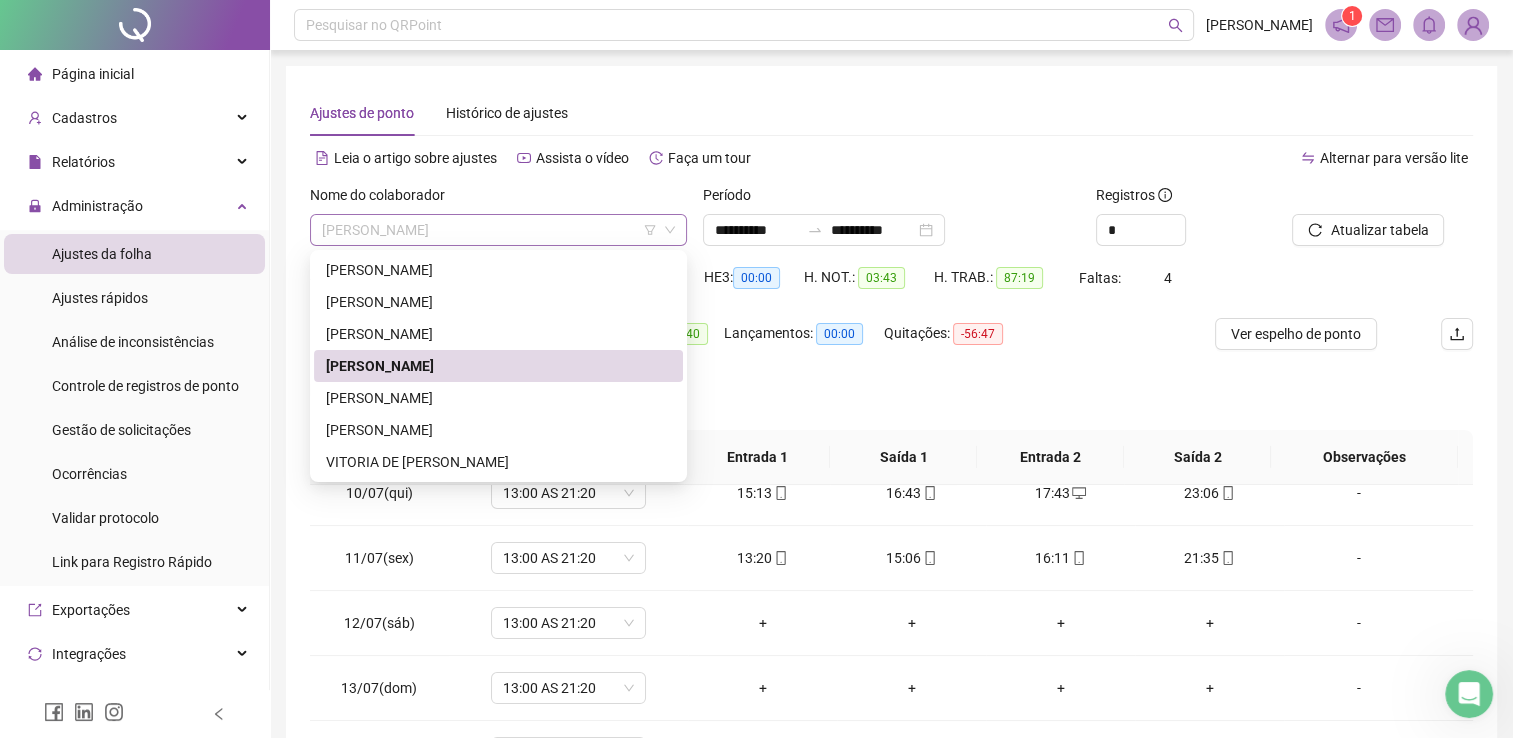 click on "MARIA EDUARDA DA SILVA ROLIM RODRIGUES" at bounding box center [498, 230] 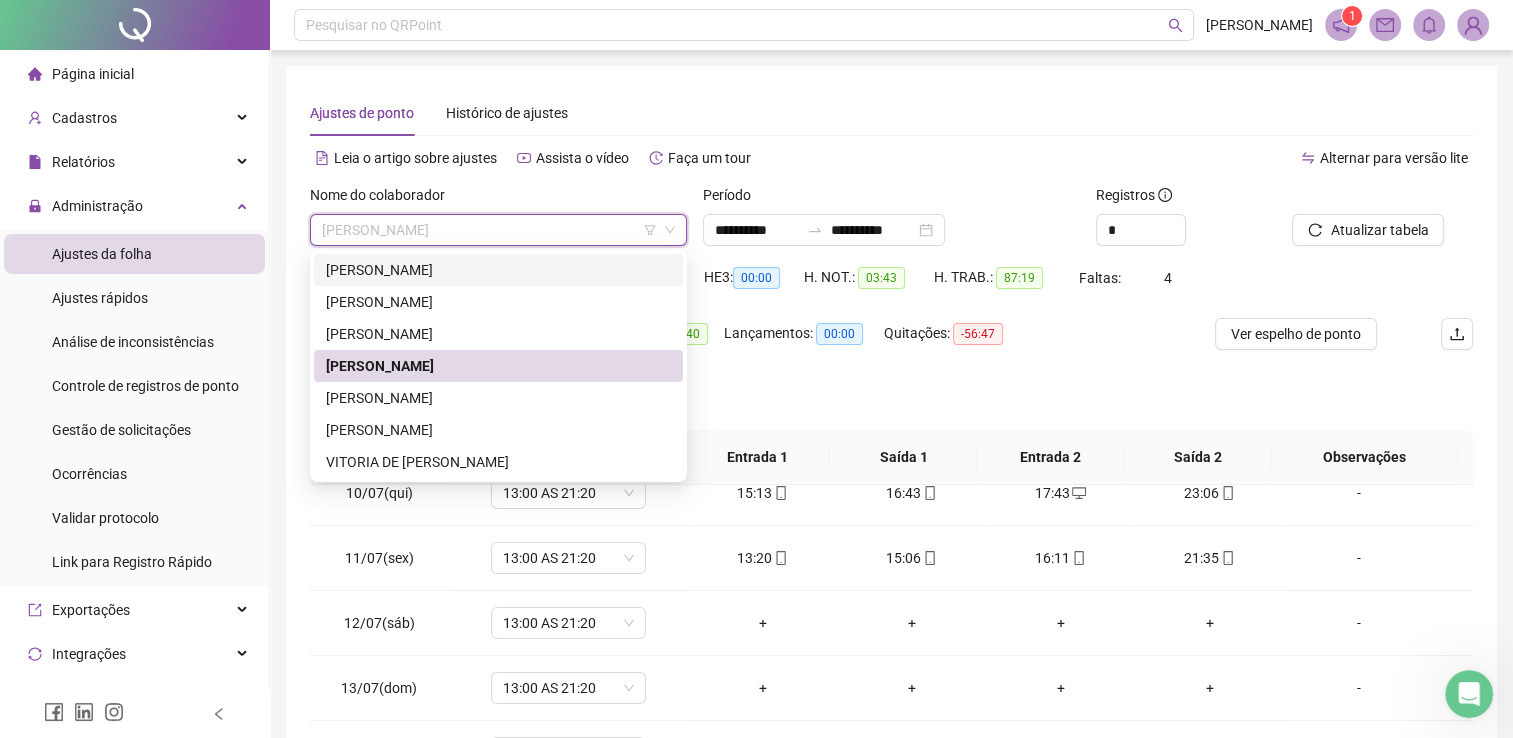click on "ALAIDE LOUYSE DE PAULO SILVA" at bounding box center (498, 270) 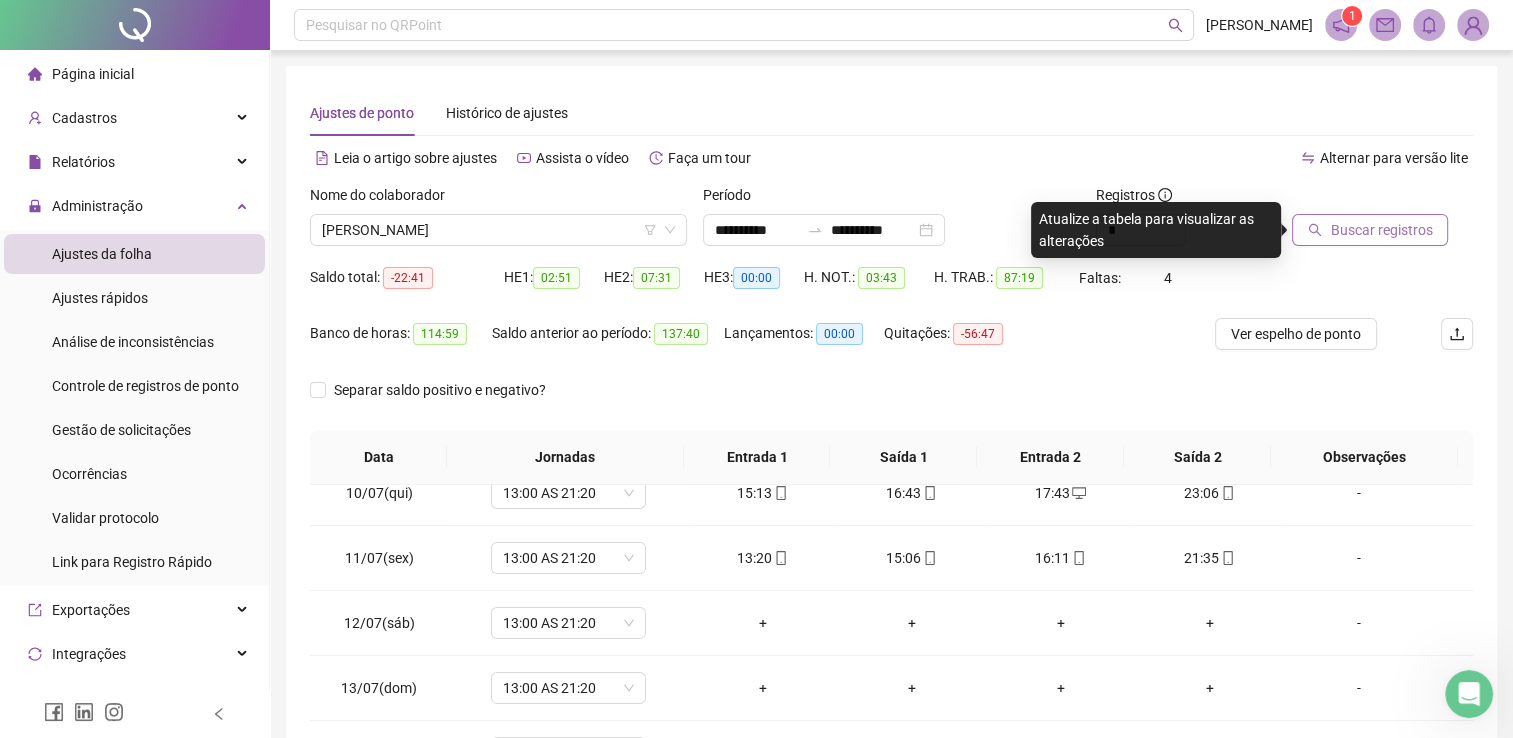click on "Buscar registros" at bounding box center (1381, 230) 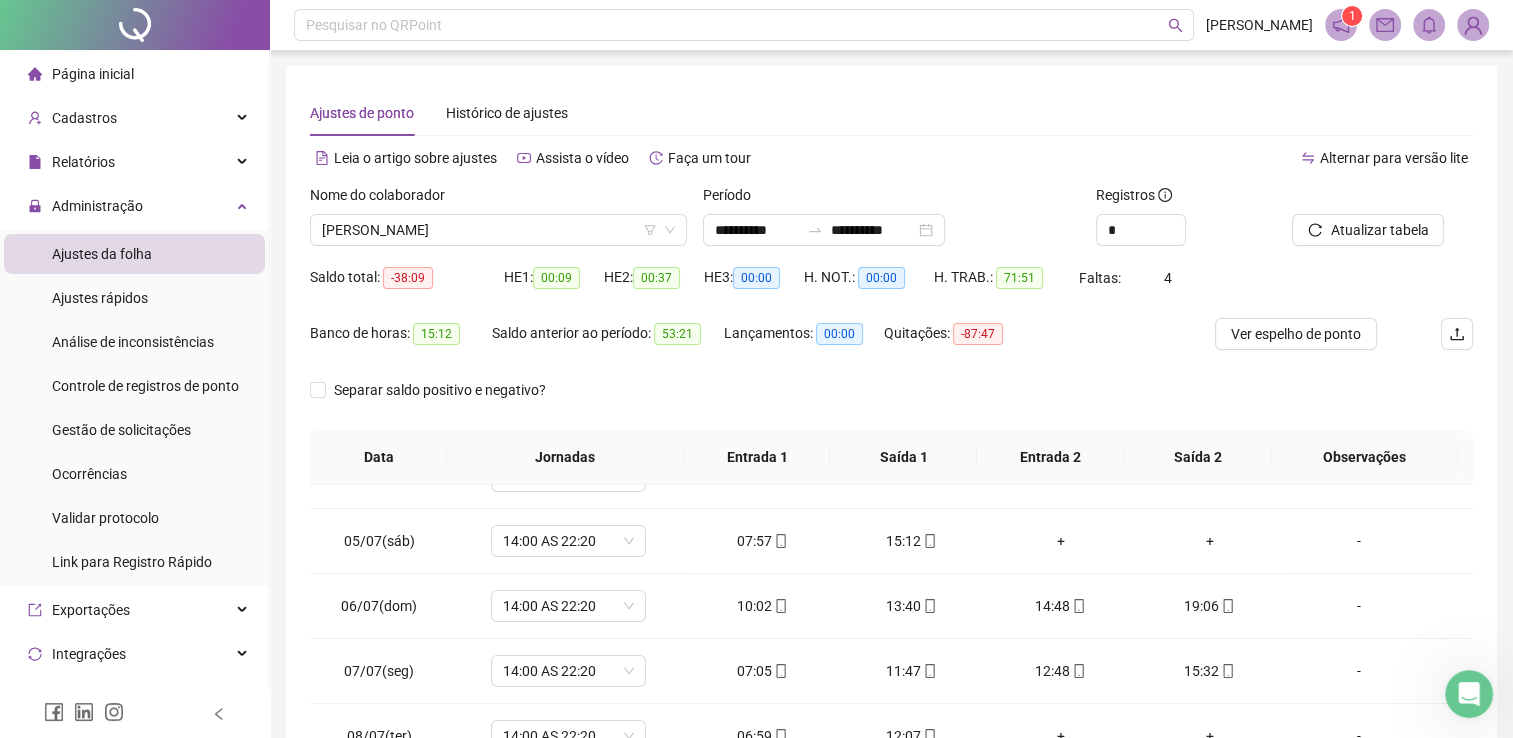scroll, scrollTop: 0, scrollLeft: 0, axis: both 